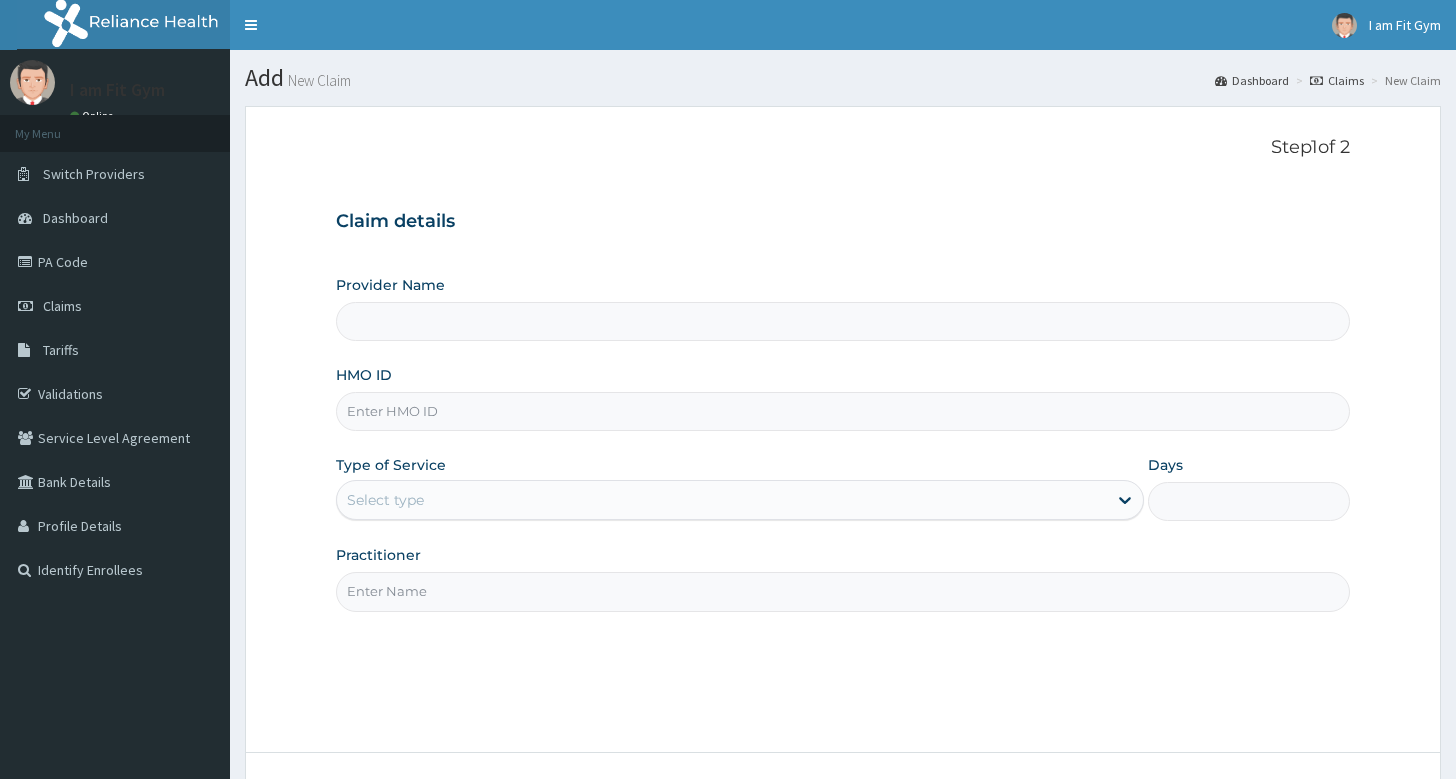 scroll, scrollTop: 0, scrollLeft: 0, axis: both 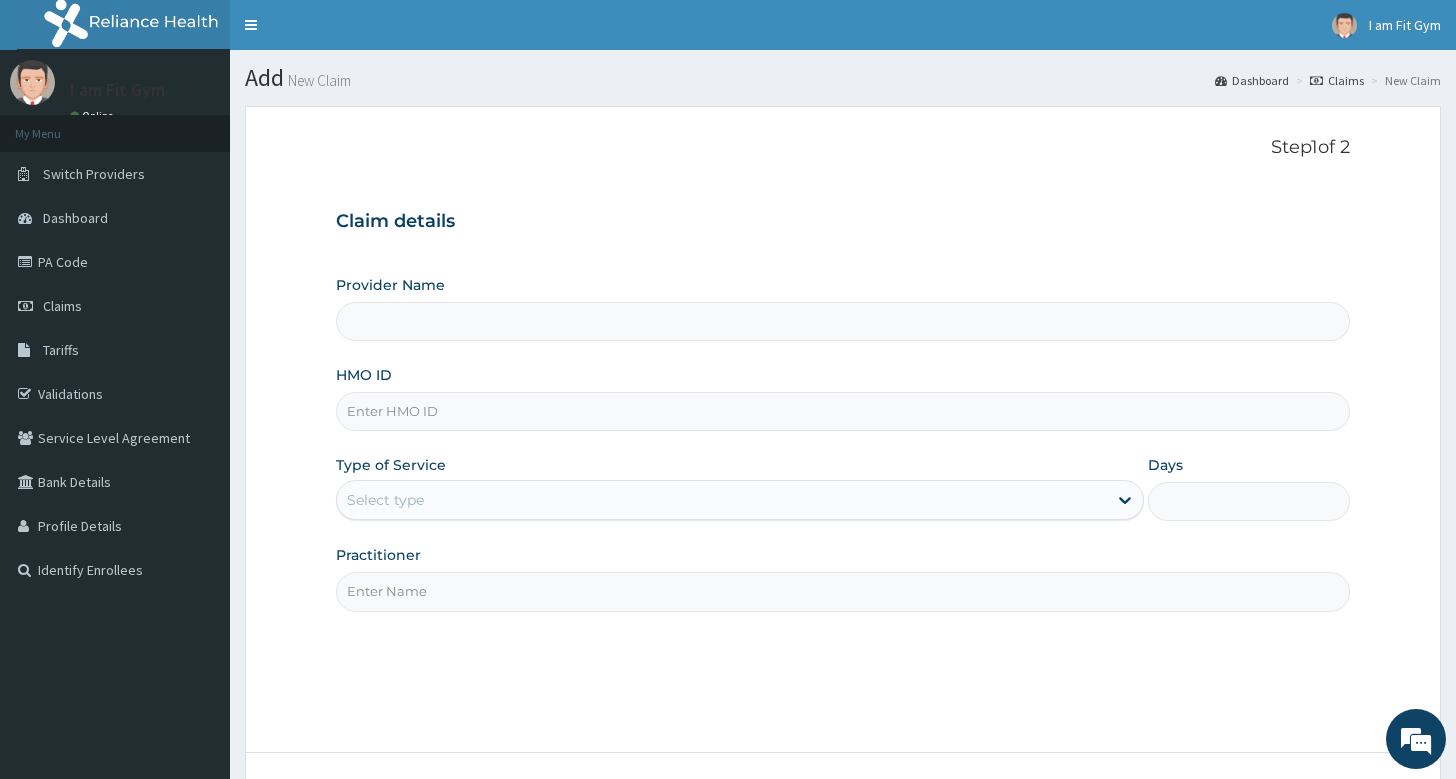 click on "Practitioner" at bounding box center [843, 591] 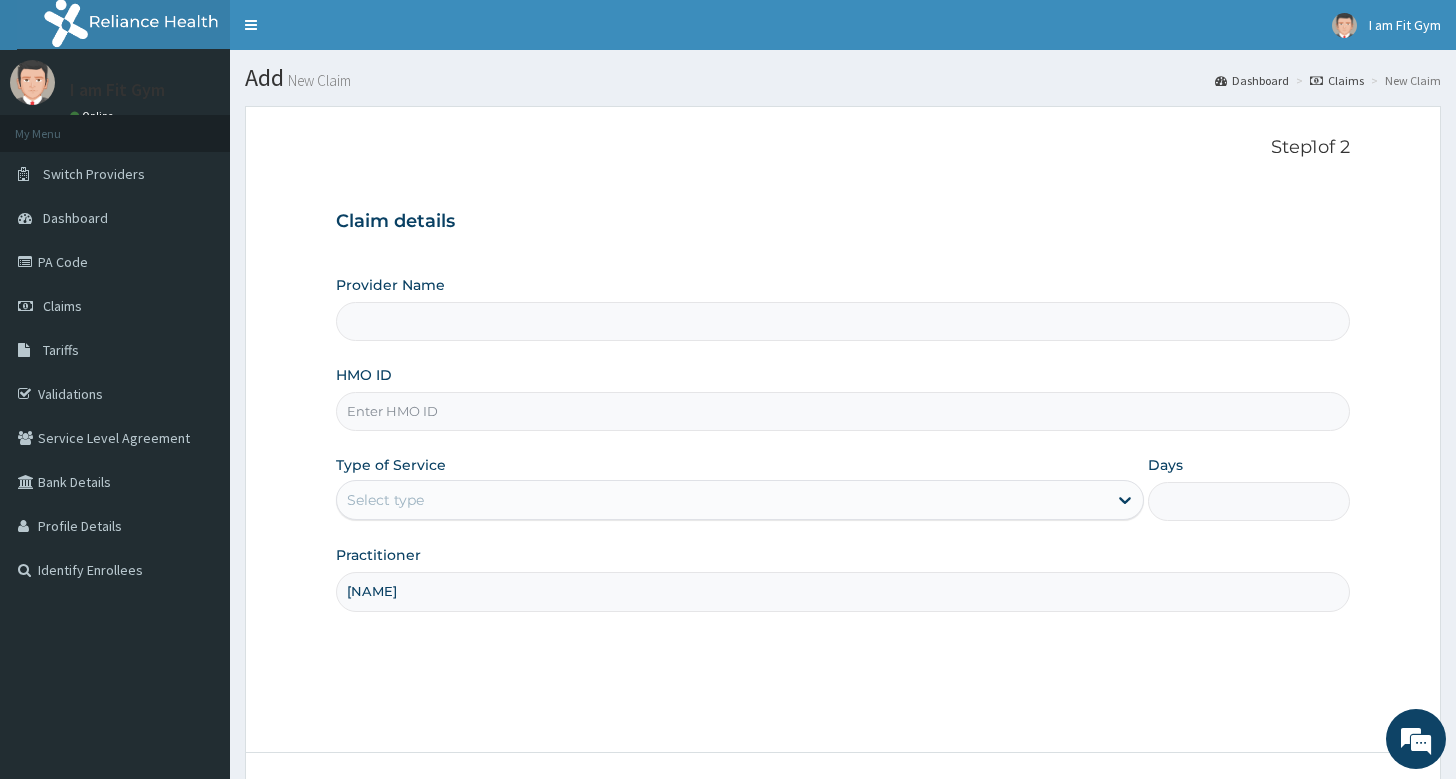 scroll, scrollTop: 0, scrollLeft: 0, axis: both 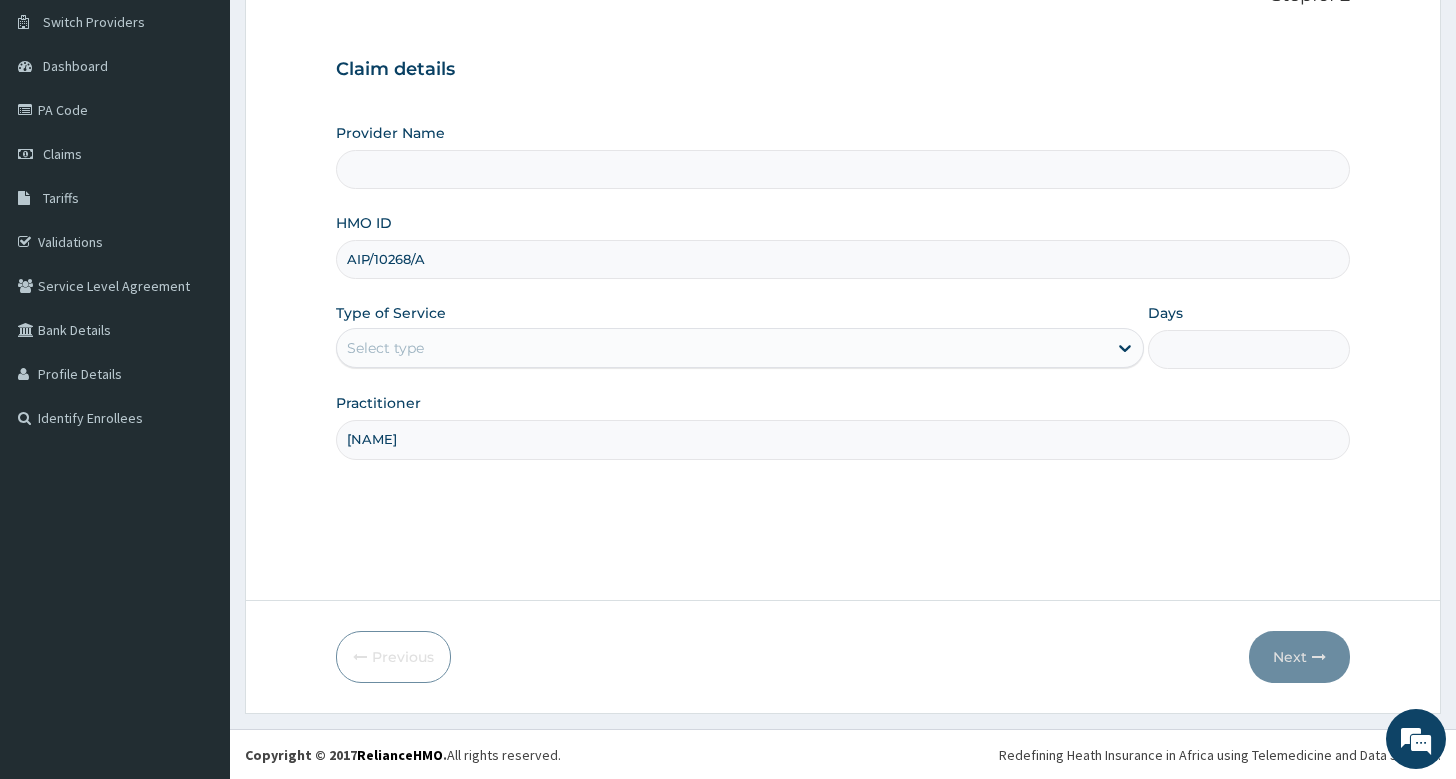 type on "AIP/10268/A" 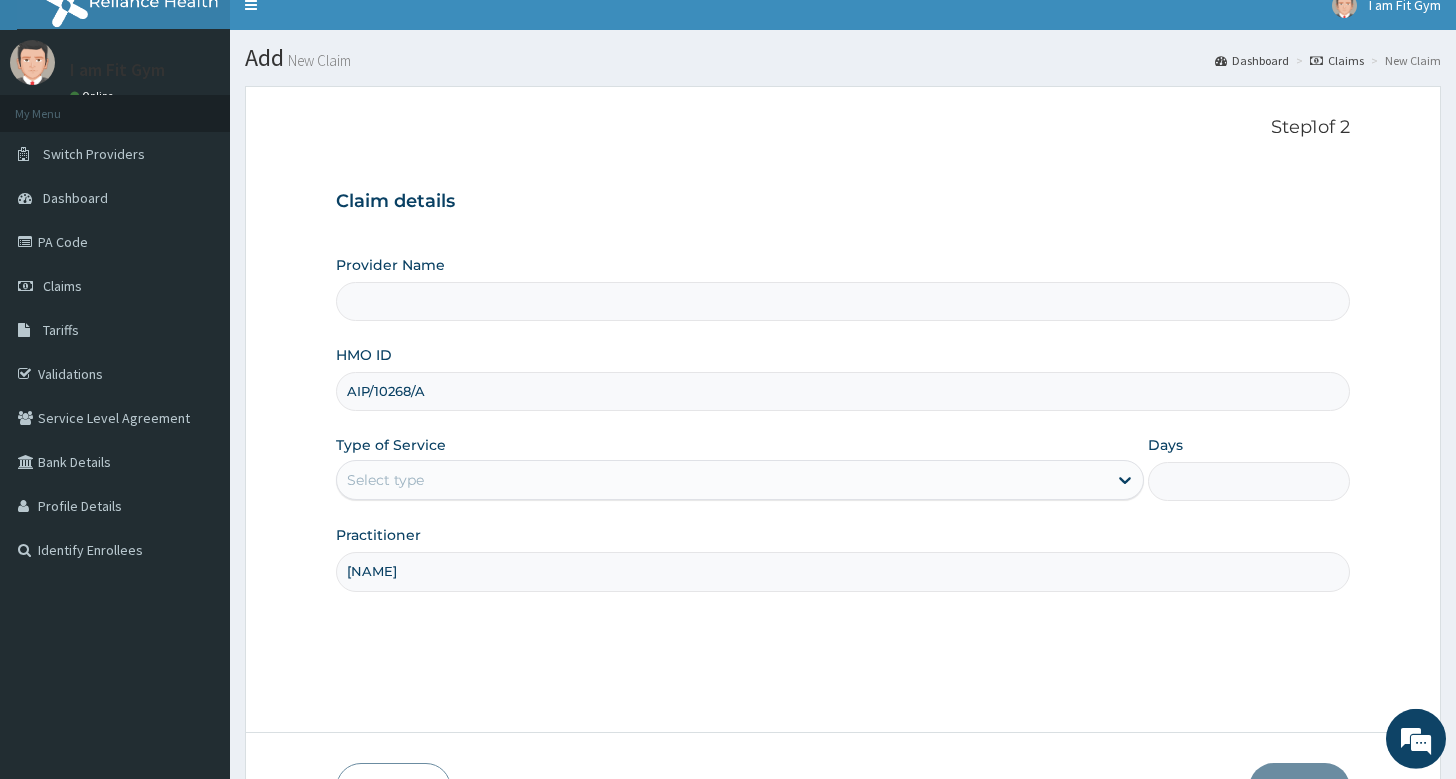 scroll, scrollTop: 0, scrollLeft: 0, axis: both 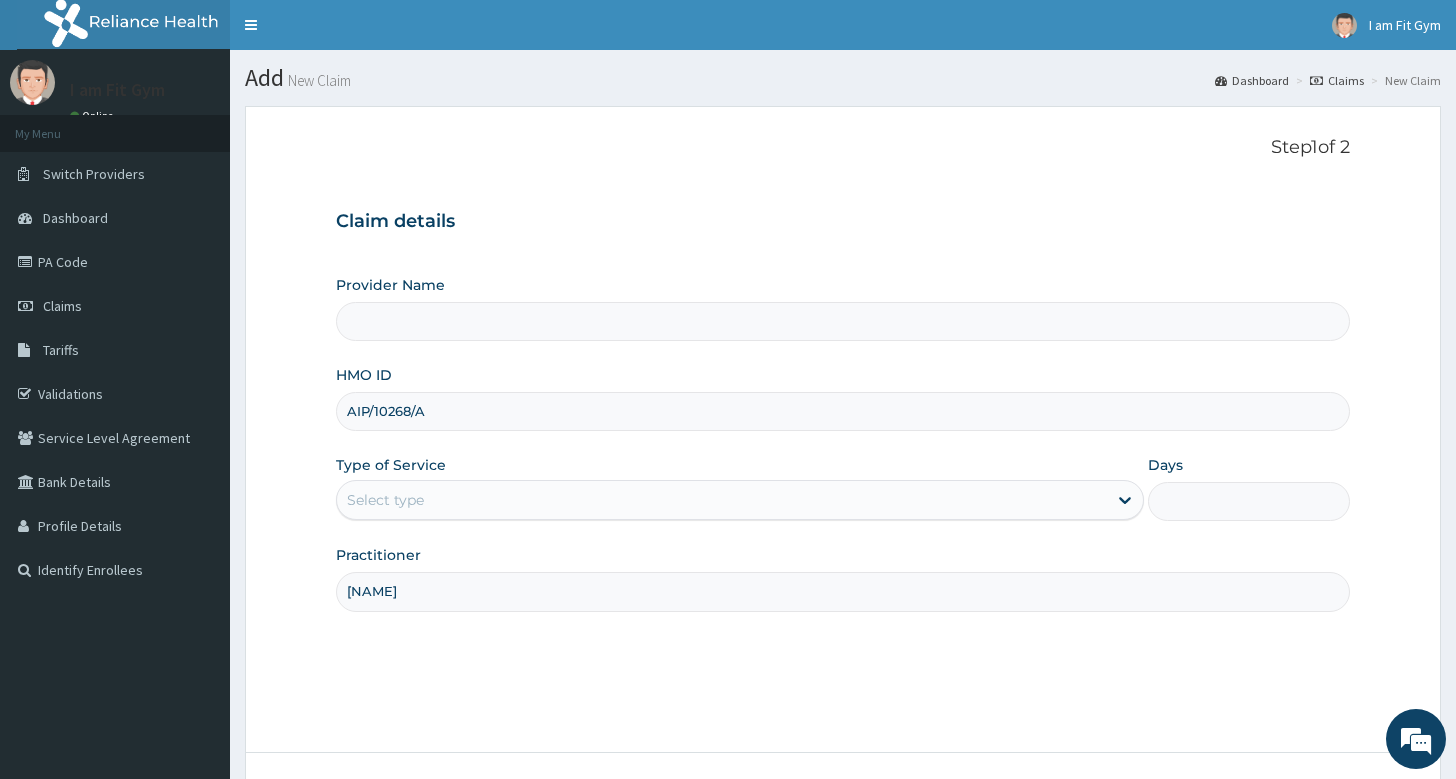 click on "Step  1  of 2 Claim details Provider Name HMO ID AIP/10268/A Type of Service Select type Days Practitioner RAZZIE" at bounding box center (843, 429) 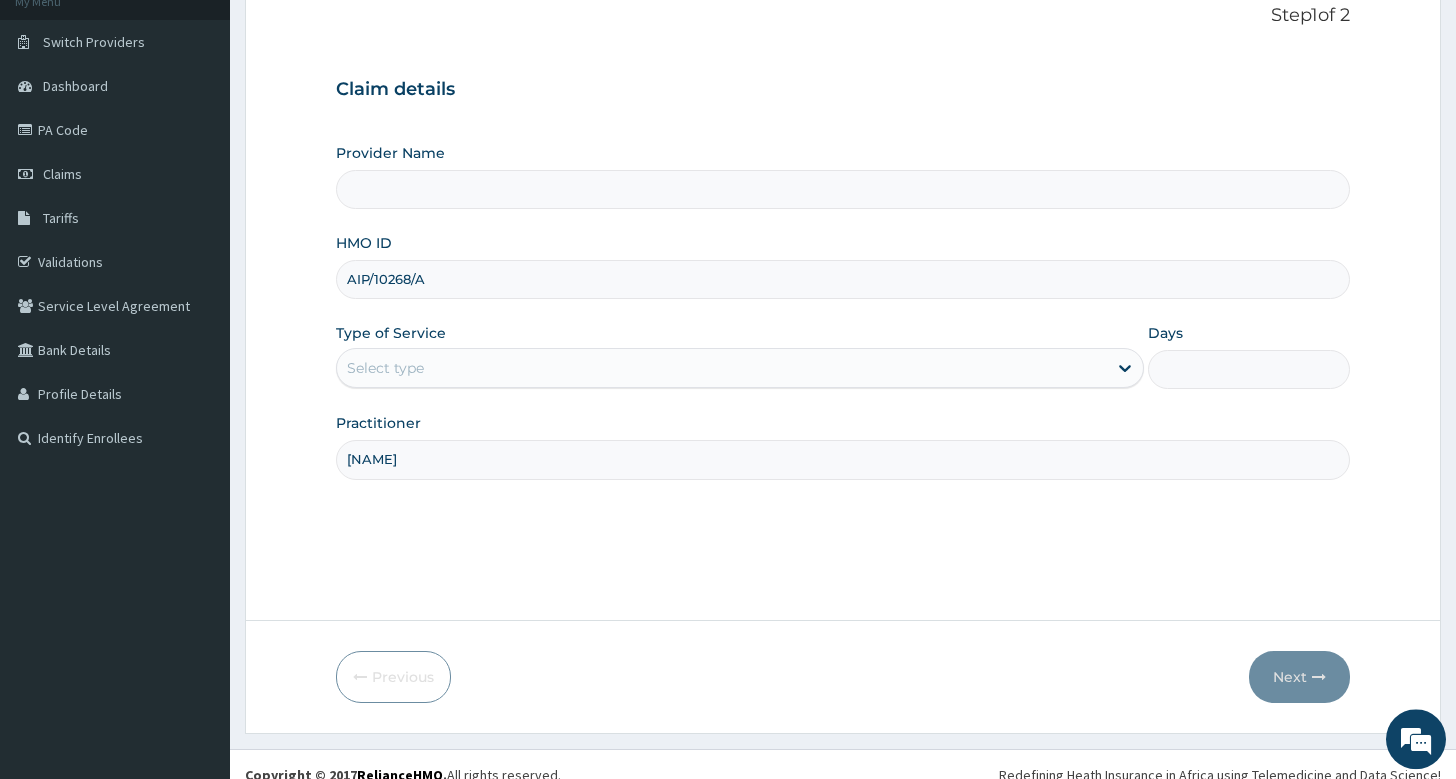 scroll, scrollTop: 152, scrollLeft: 0, axis: vertical 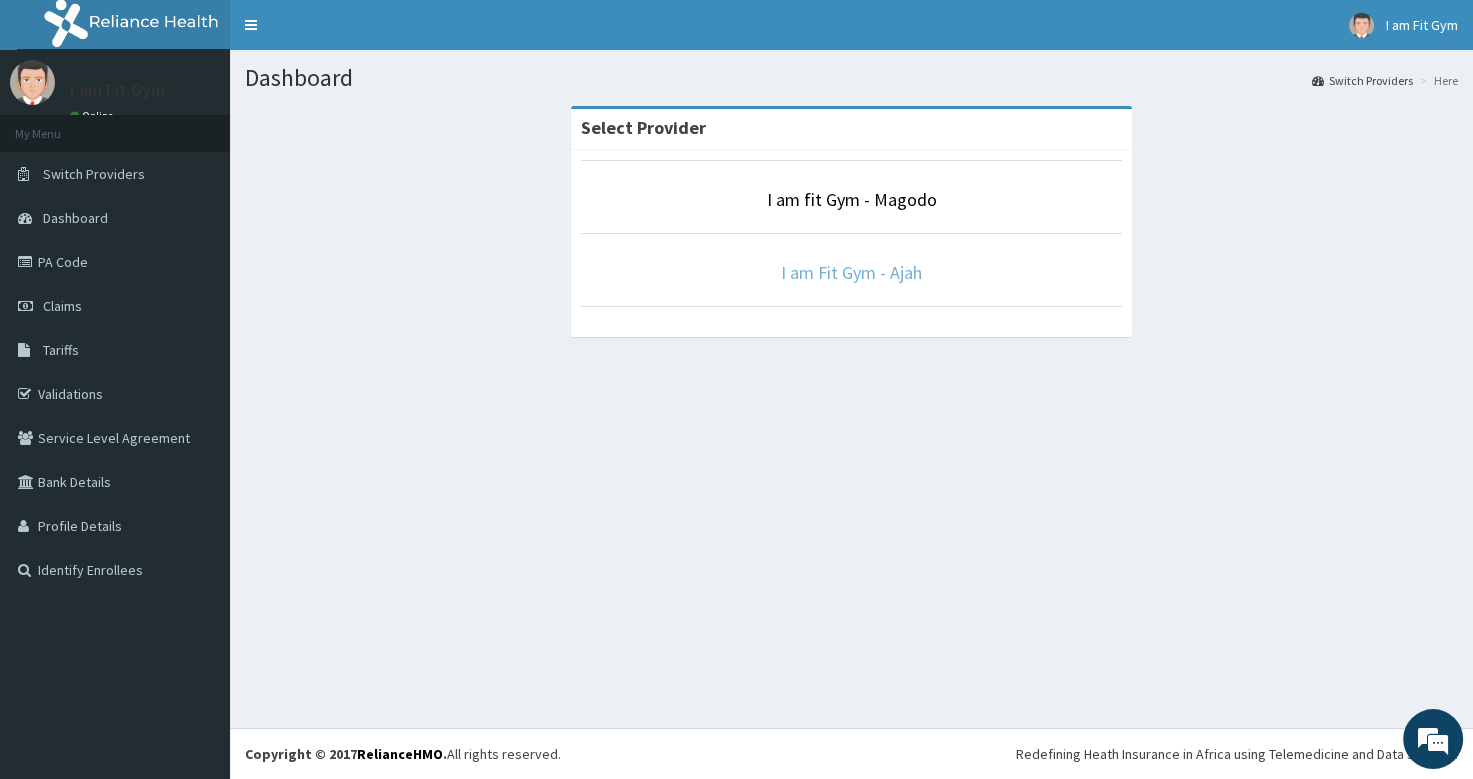 click on "I am Fit Gym - Ajah" at bounding box center (851, 272) 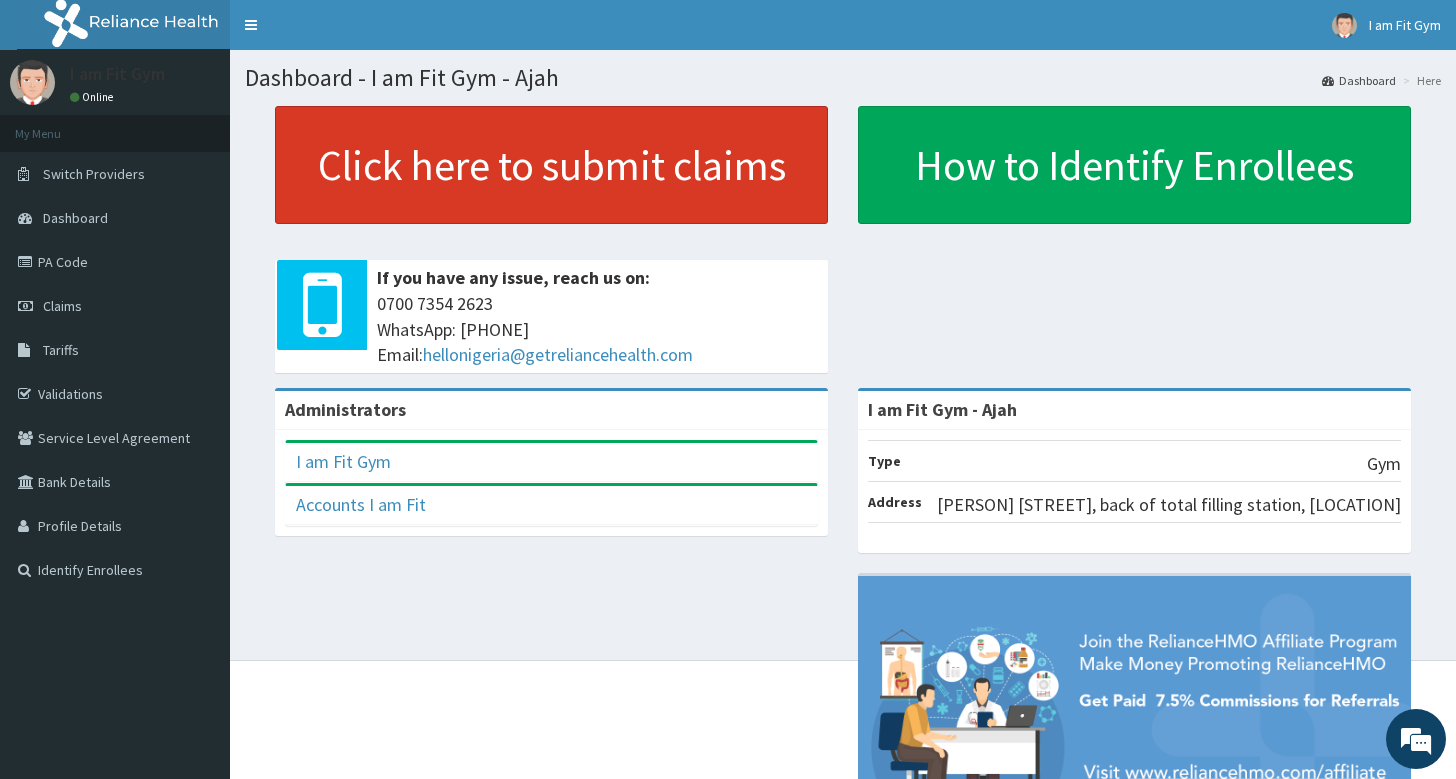 scroll, scrollTop: 0, scrollLeft: 0, axis: both 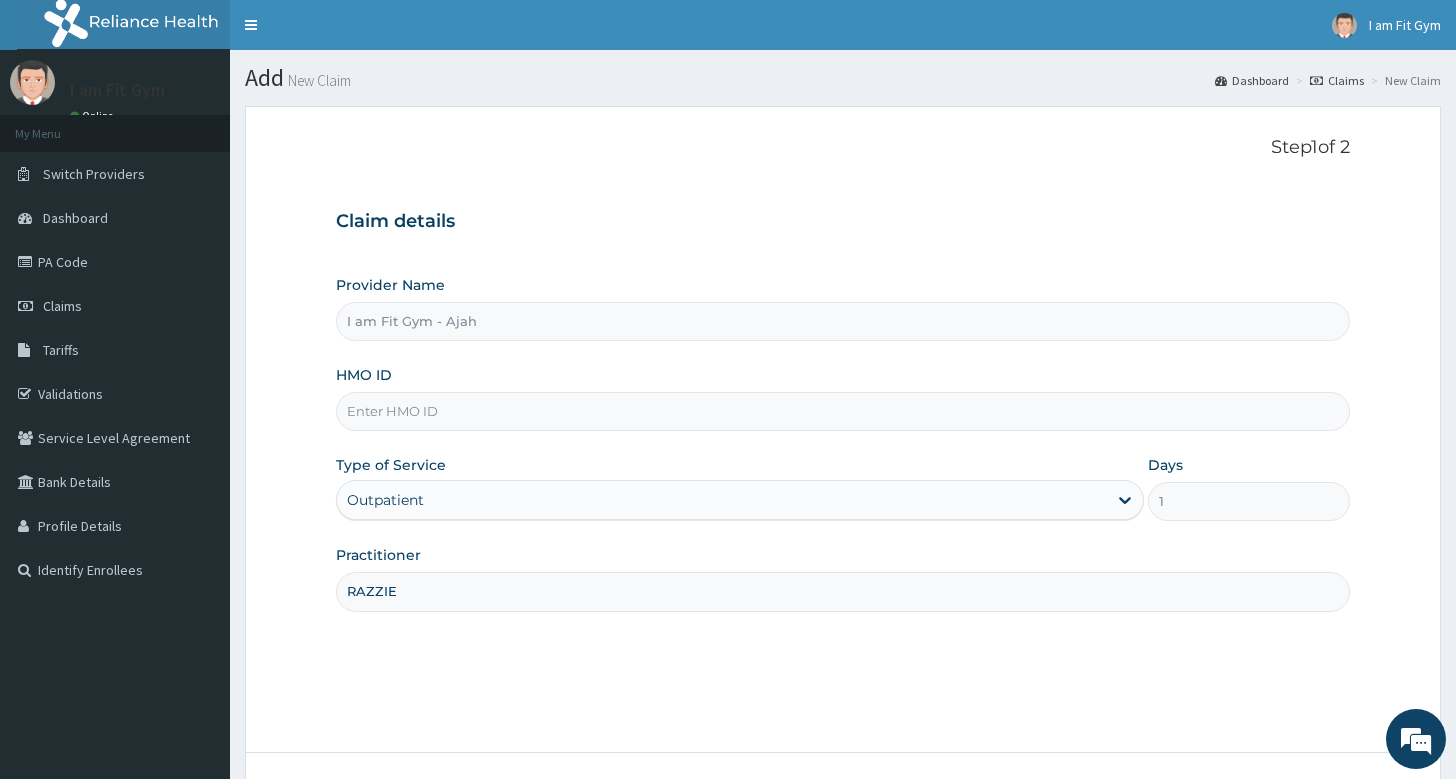 type on "RAZZIE" 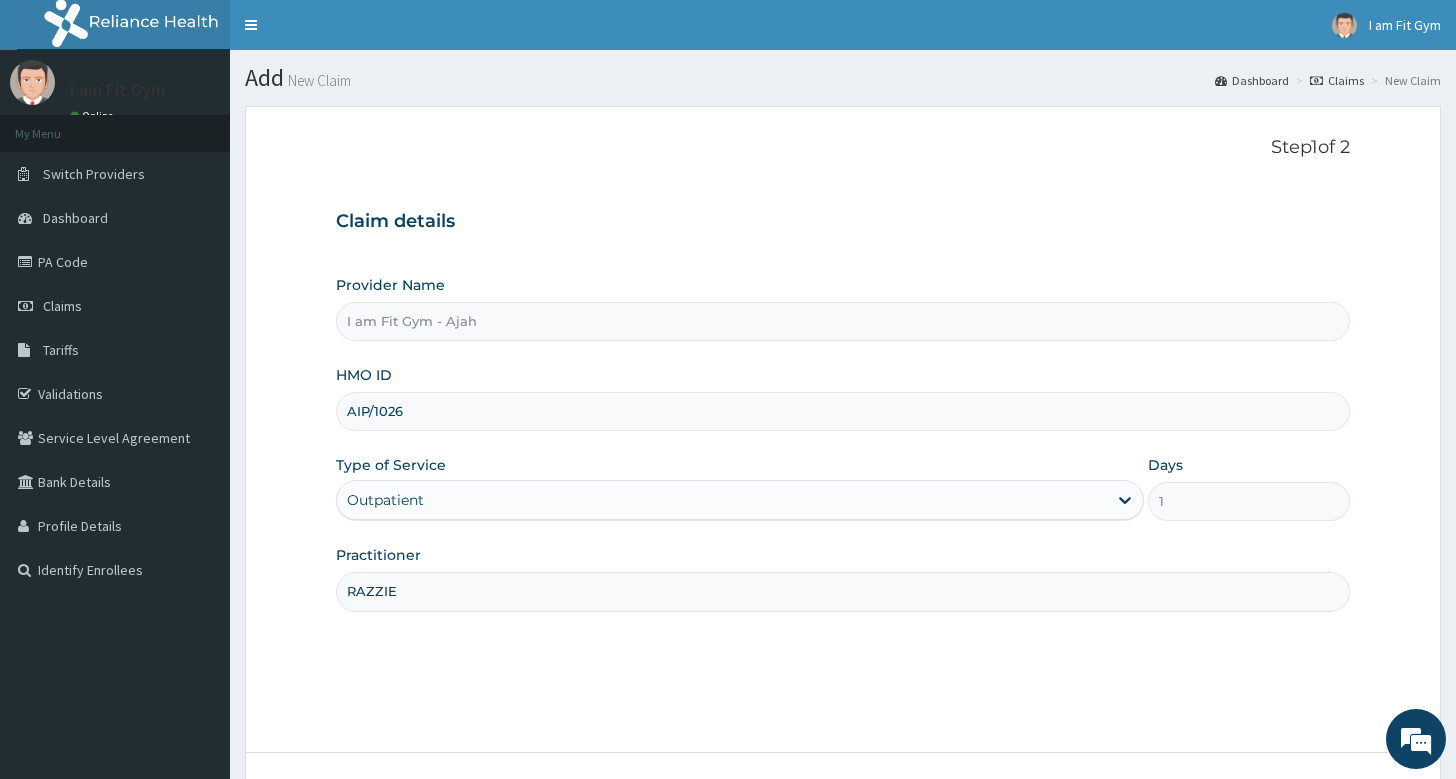 scroll, scrollTop: 0, scrollLeft: 0, axis: both 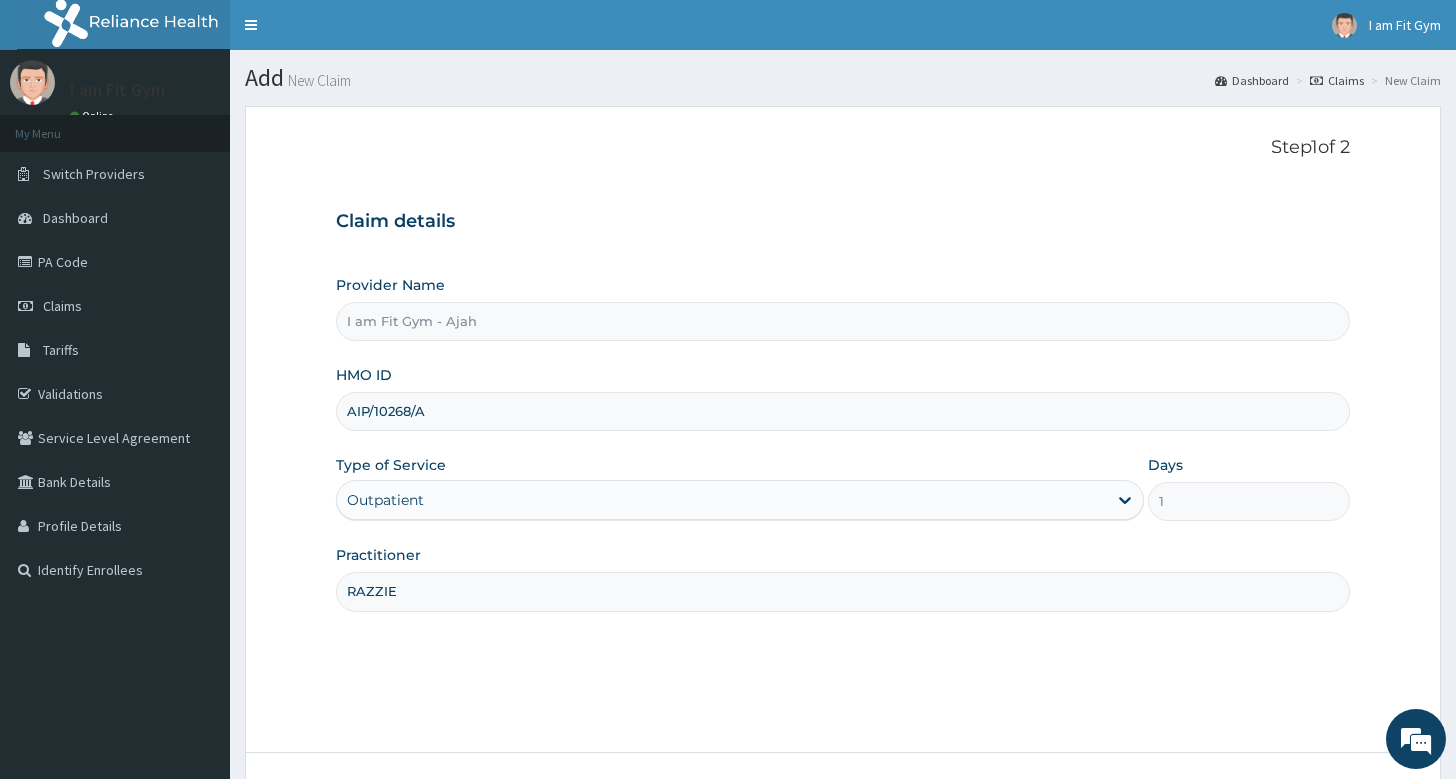 type on "AIP/10268/A" 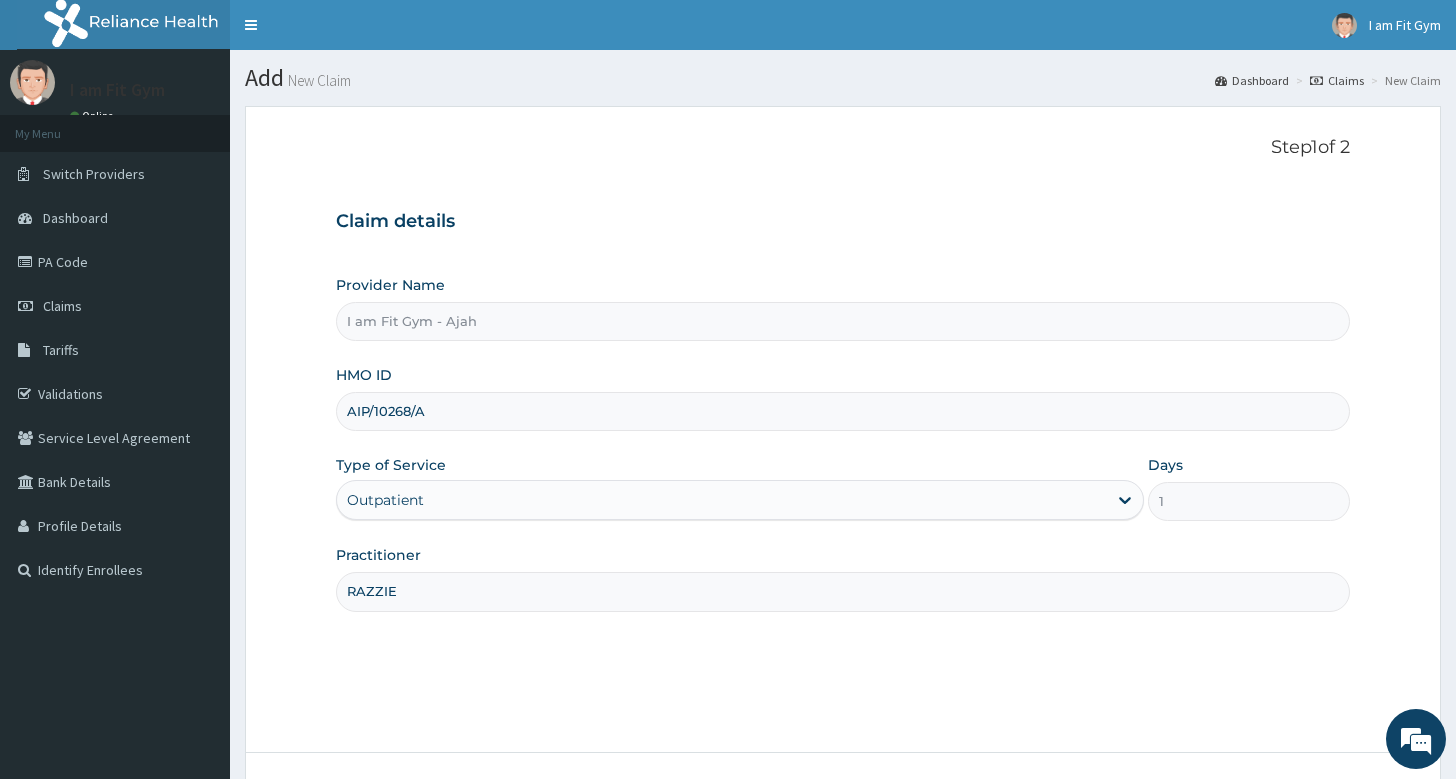 click on "Step  1  of 2 Claim details Provider Name I am Fit Gym - Ajah HMO ID [ALPHANUMERIC] Type of Service Outpatient Days 1 Practitioner [ALPHANUMERIC]" at bounding box center (843, 429) 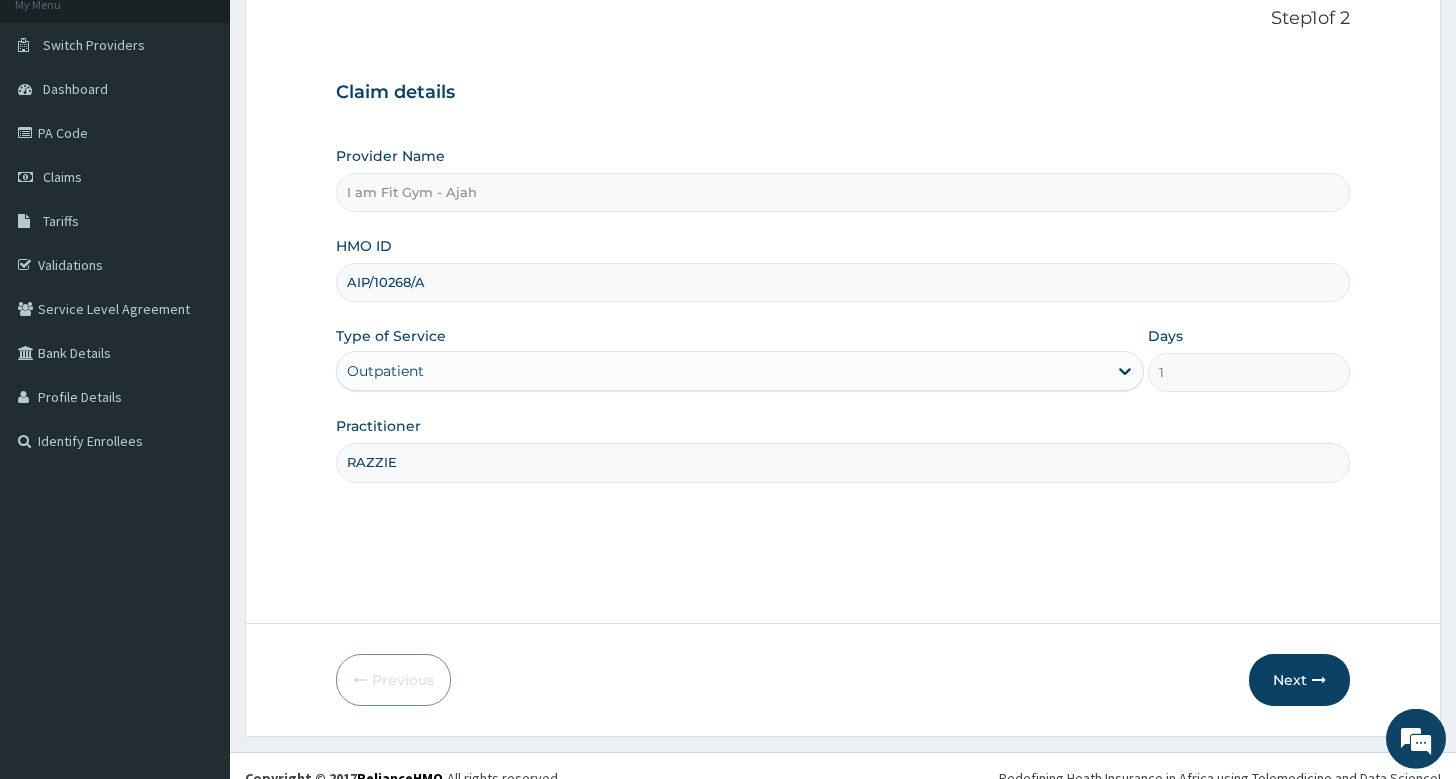 scroll, scrollTop: 151, scrollLeft: 0, axis: vertical 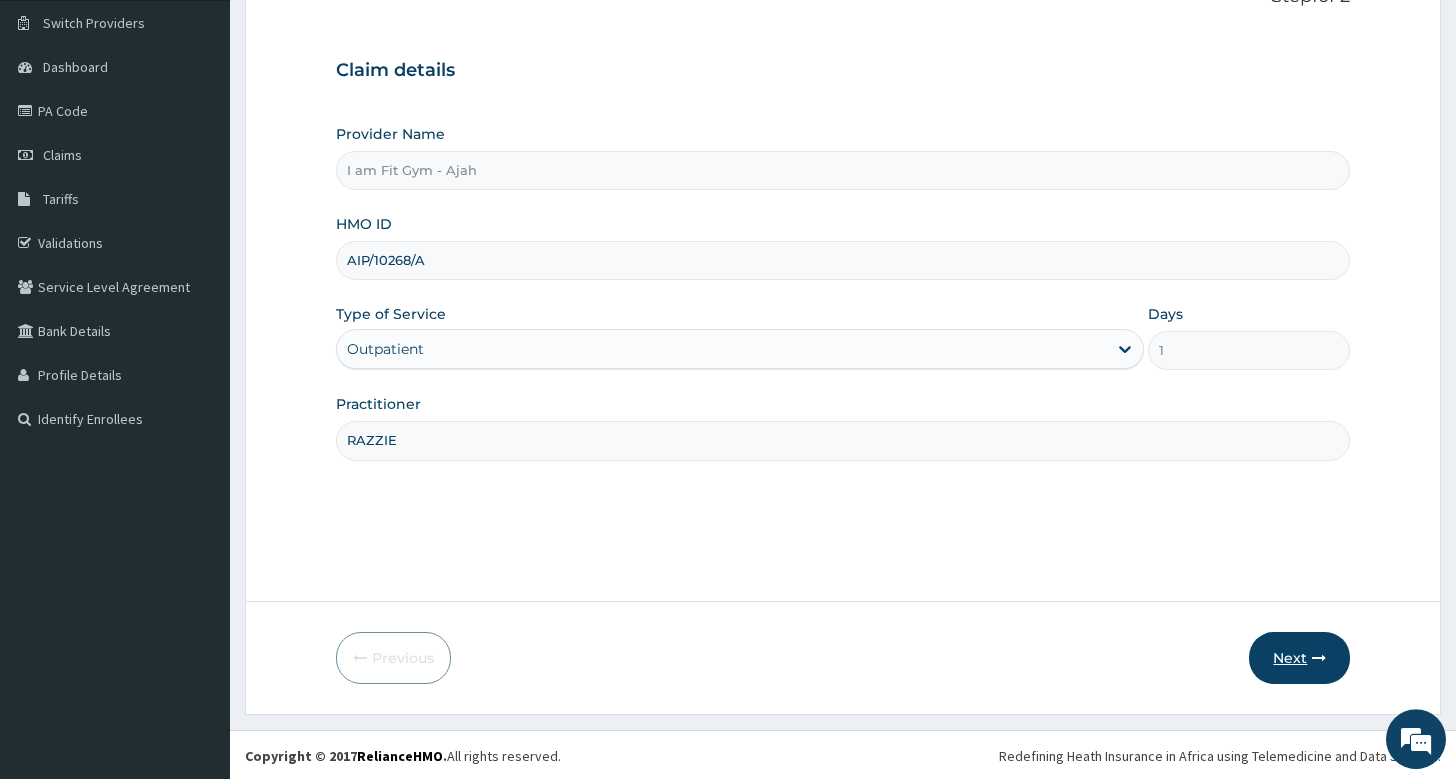 click on "Next" at bounding box center (1299, 658) 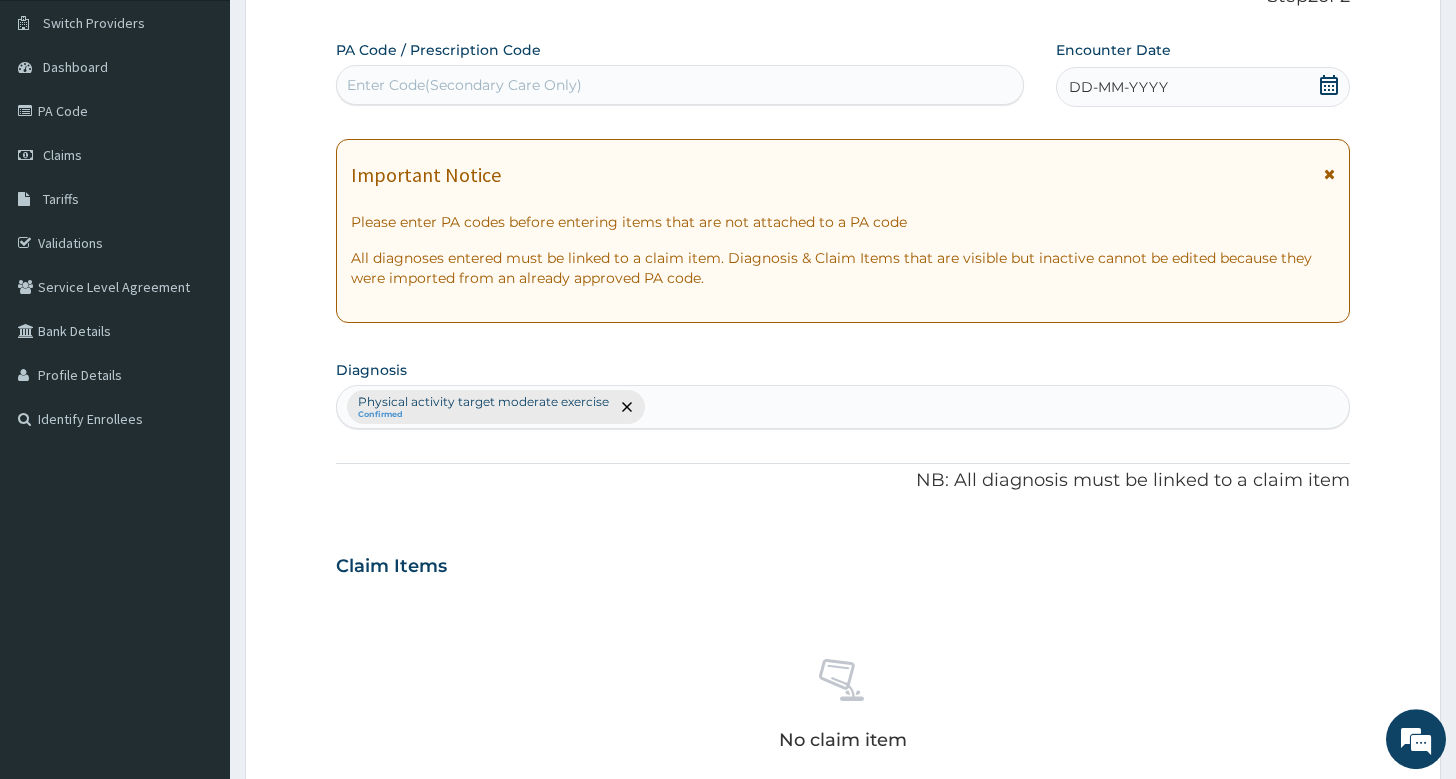 click 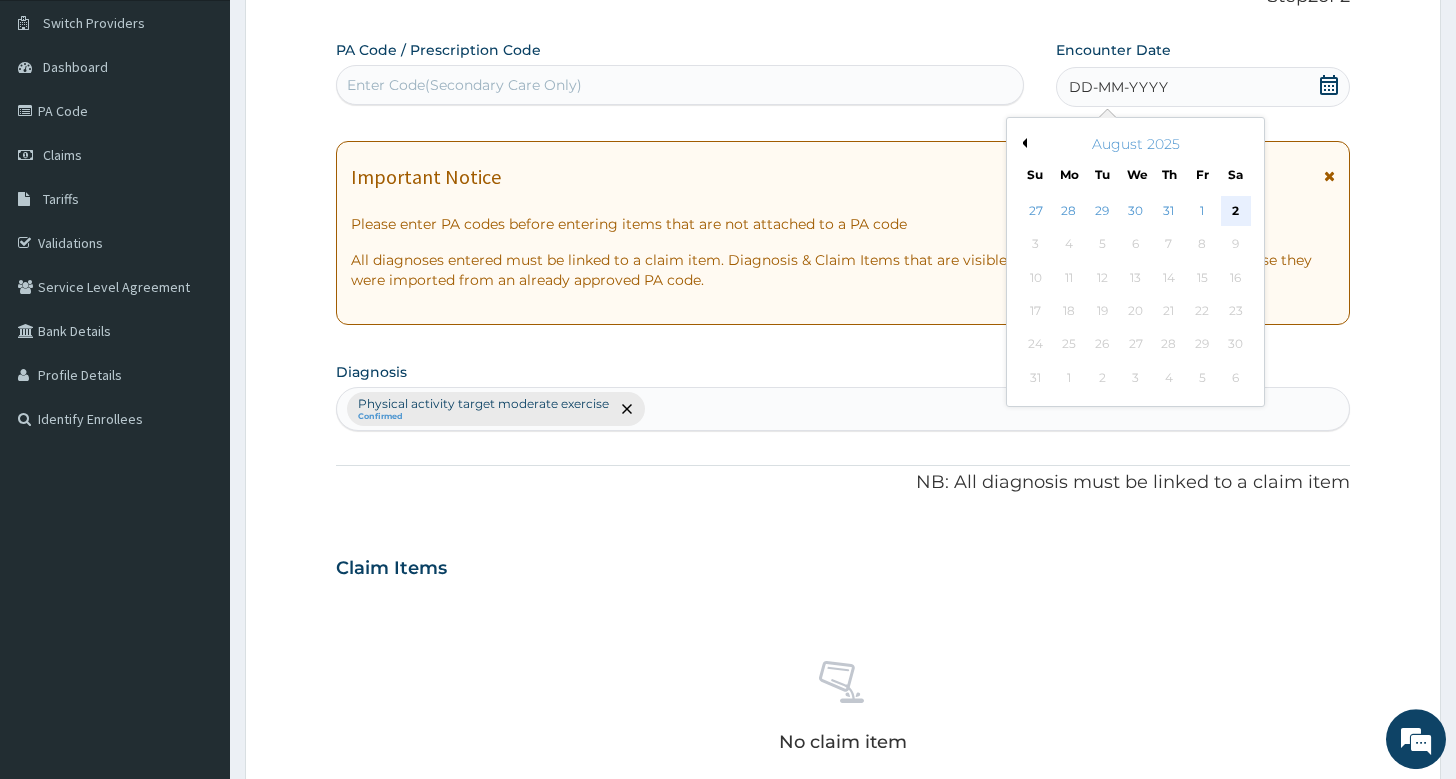click on "2" at bounding box center (1235, 211) 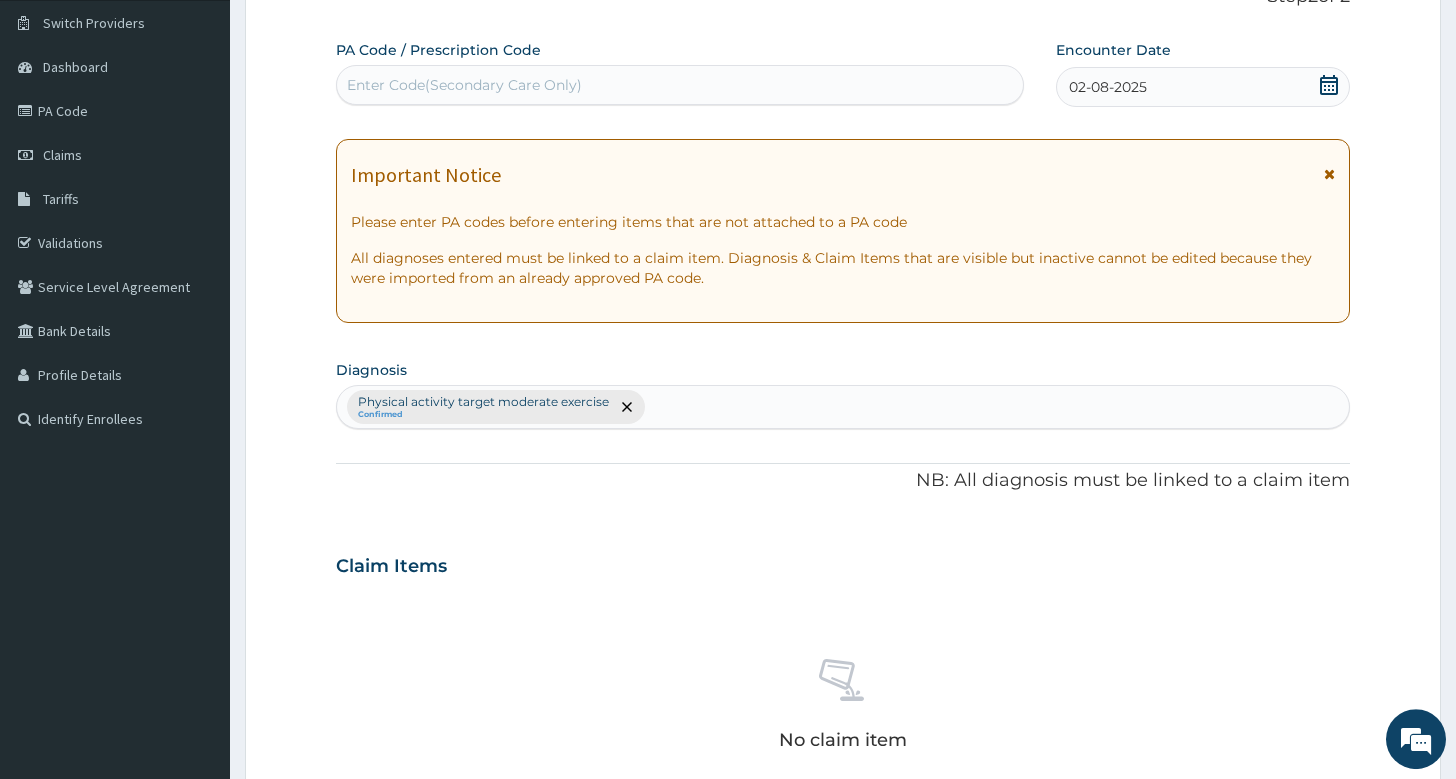 click on "Enter Code(Secondary Care Only)" at bounding box center (680, 85) 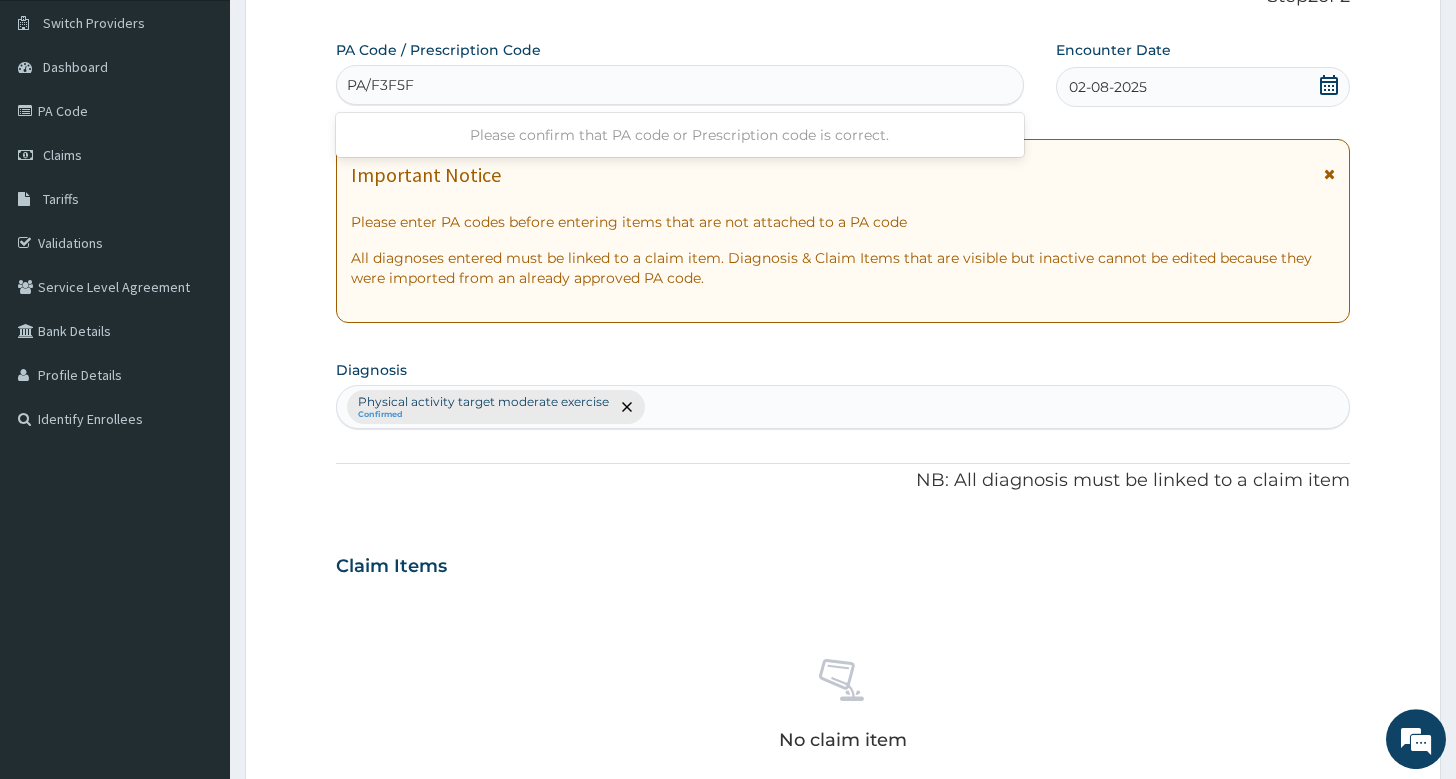 type on "PA/F3F5FE" 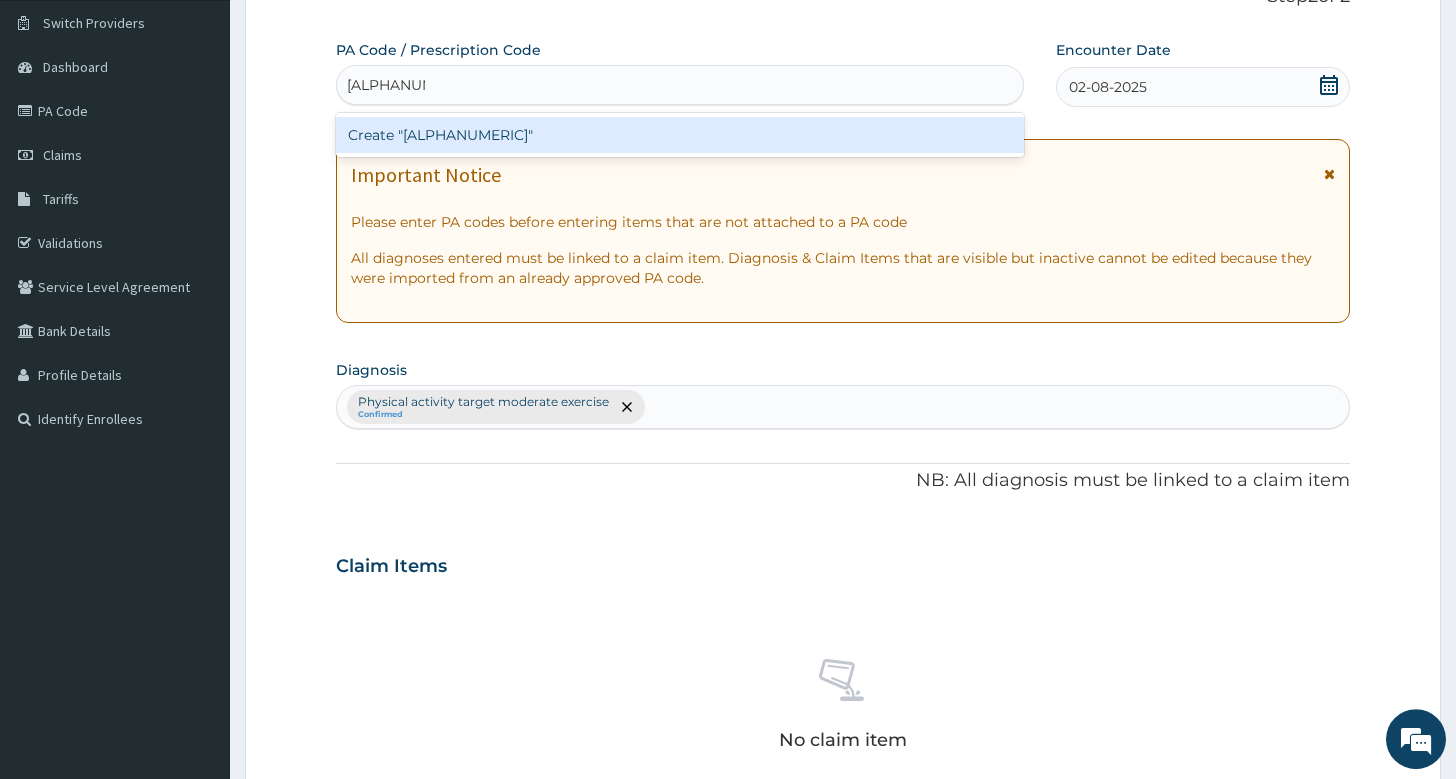 click on "Create "PA/F3F5FE"" at bounding box center [680, 135] 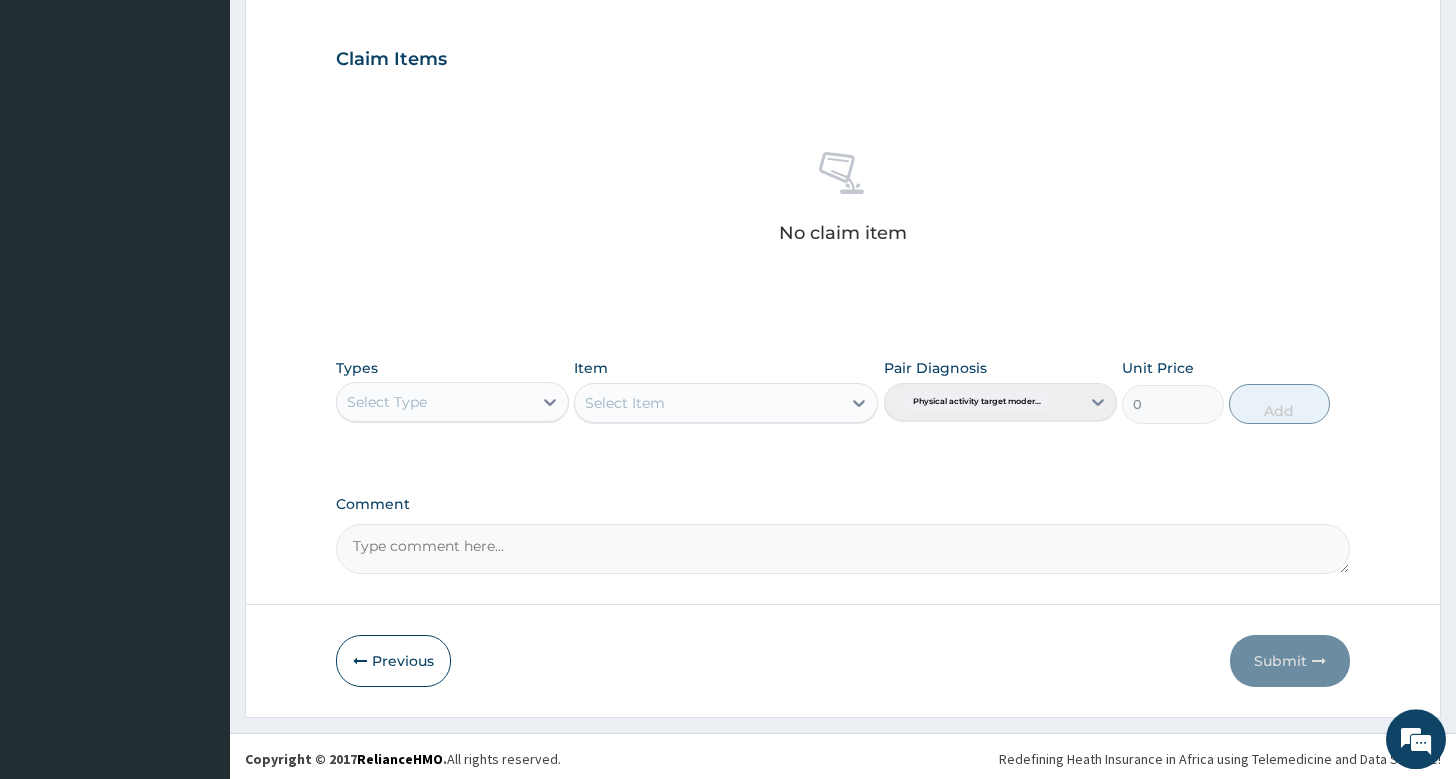 scroll, scrollTop: 660, scrollLeft: 0, axis: vertical 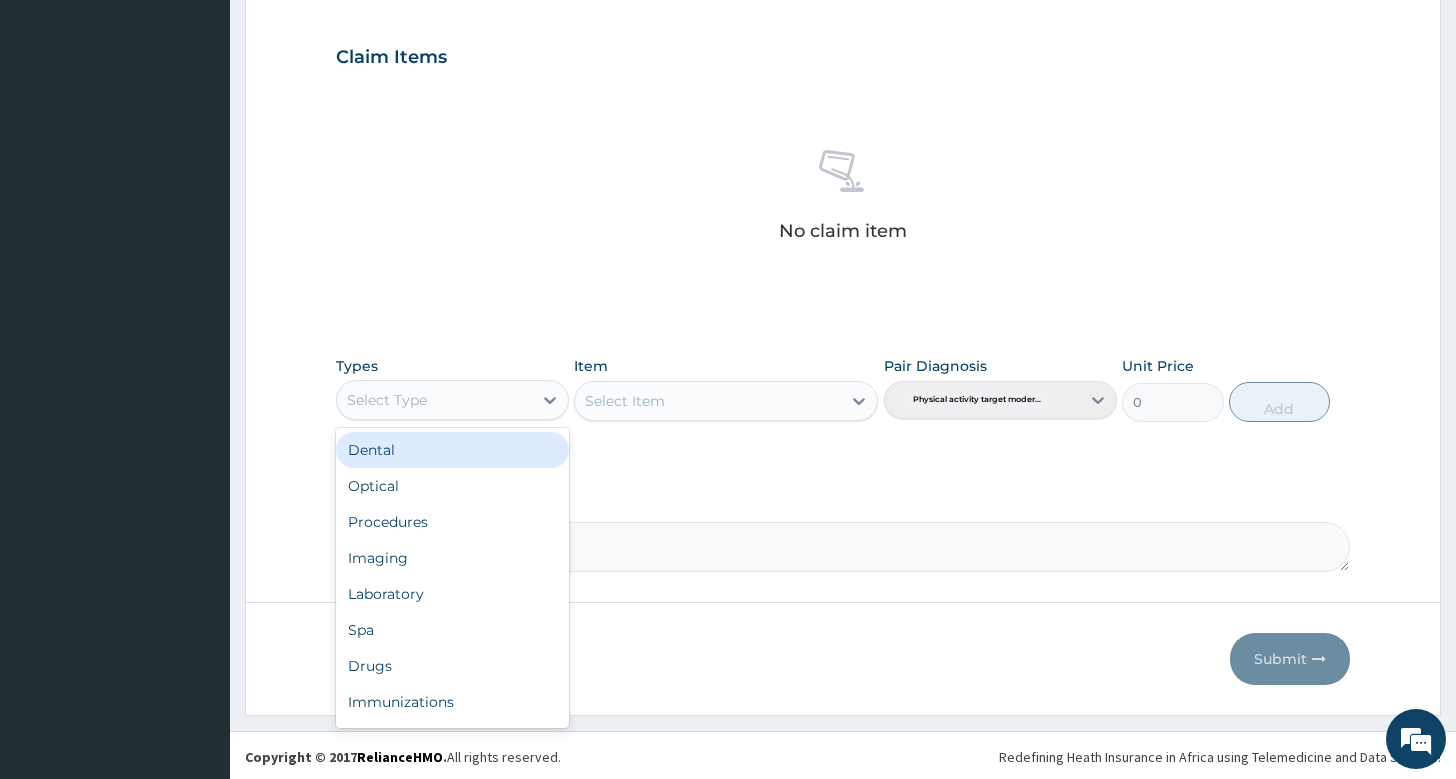 click on "Select Type" at bounding box center [452, 400] 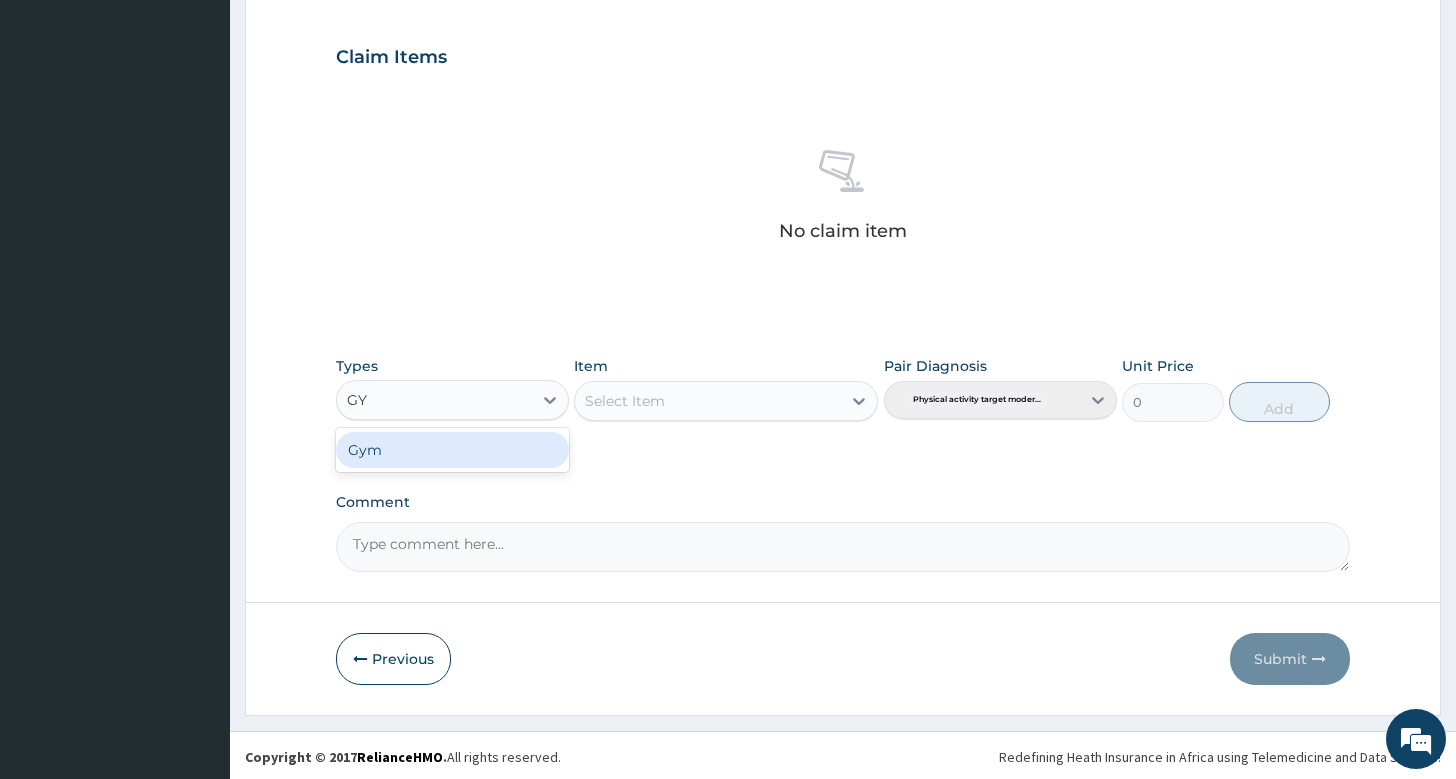 type on "GYM" 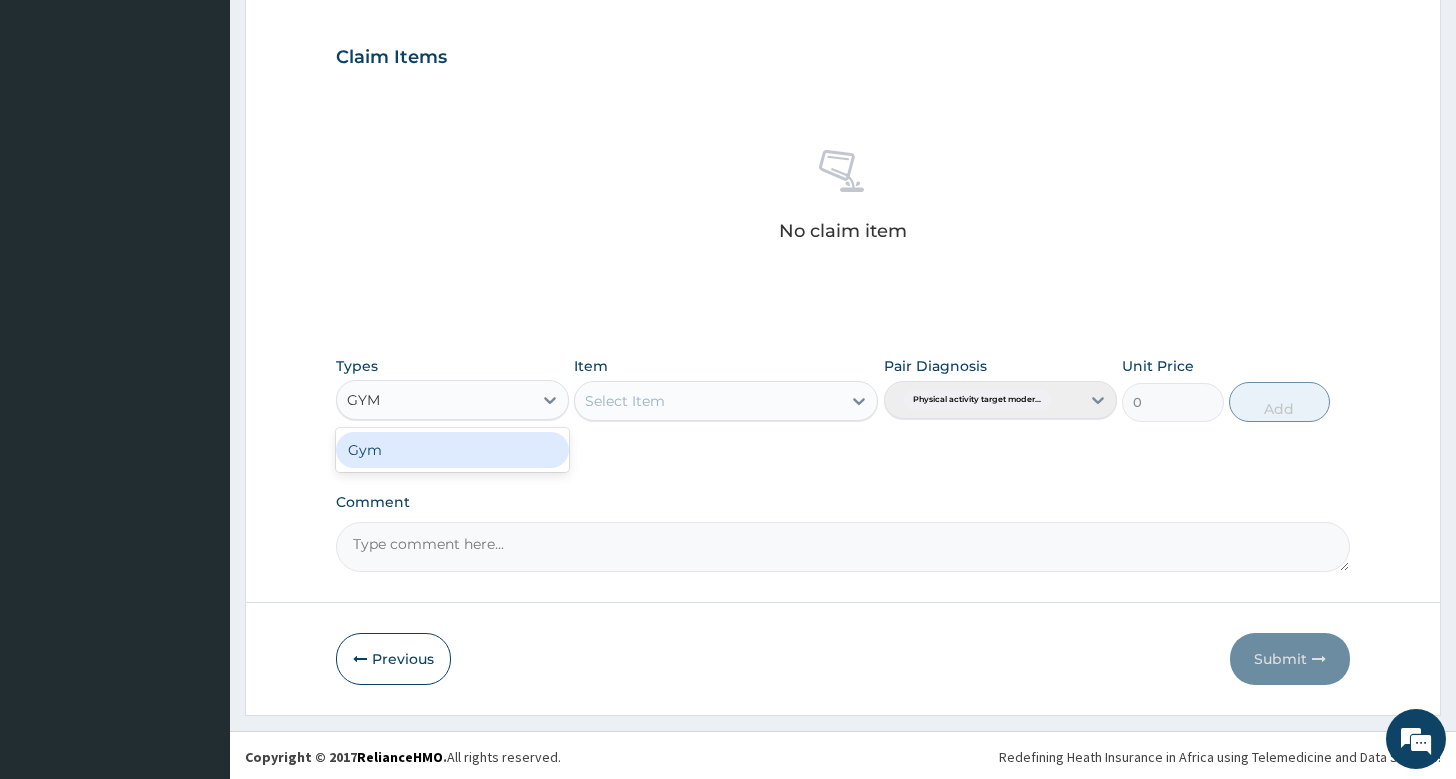 click on "Gym" at bounding box center (452, 450) 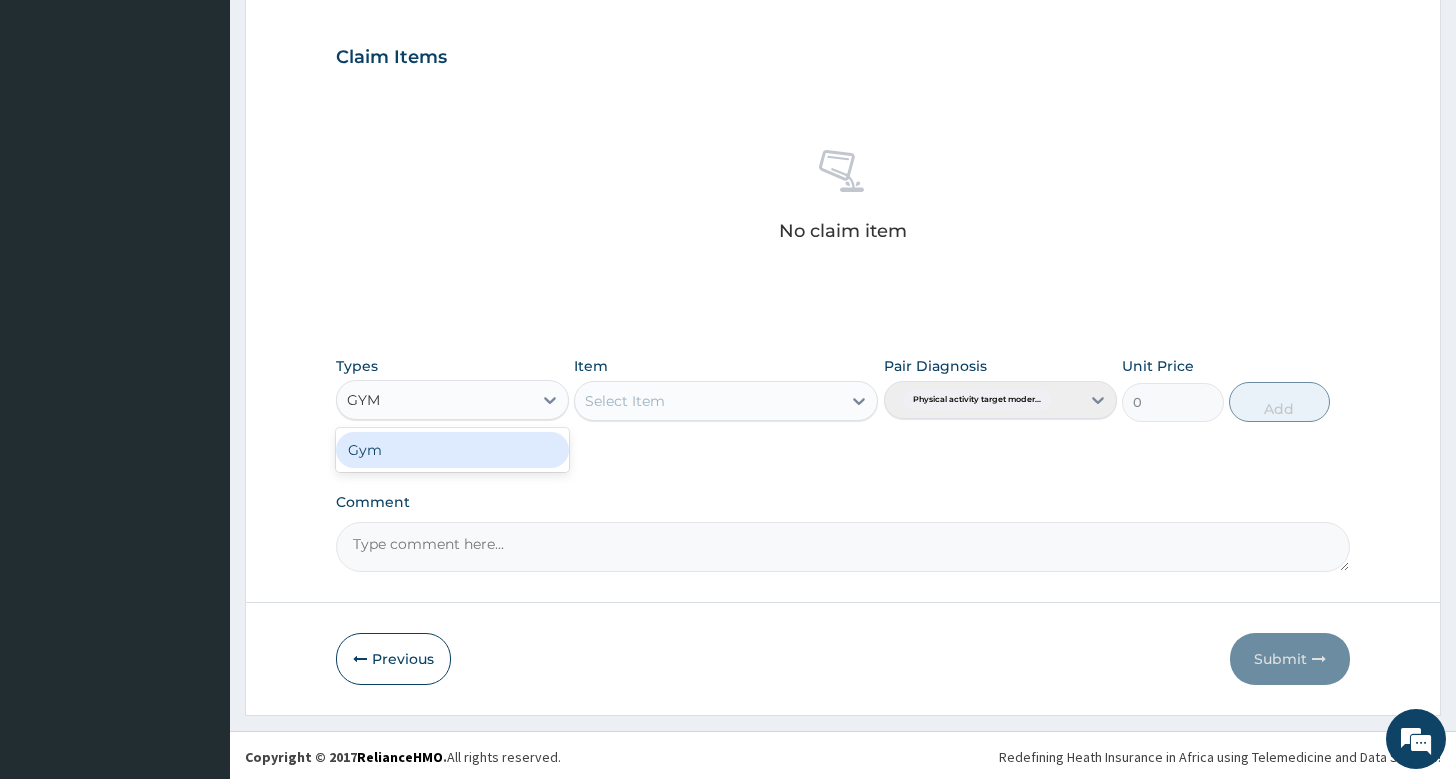 type 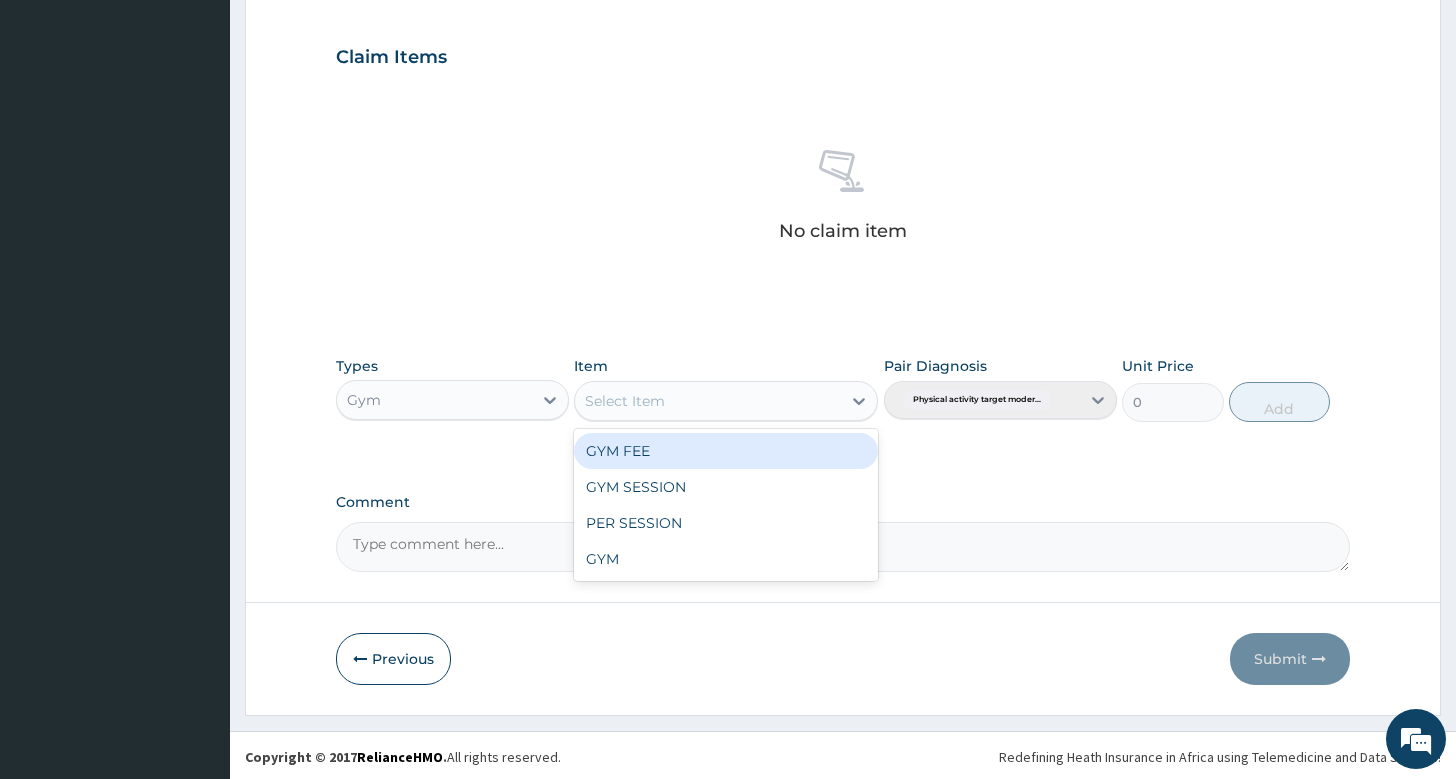 click on "Select Item" at bounding box center [708, 401] 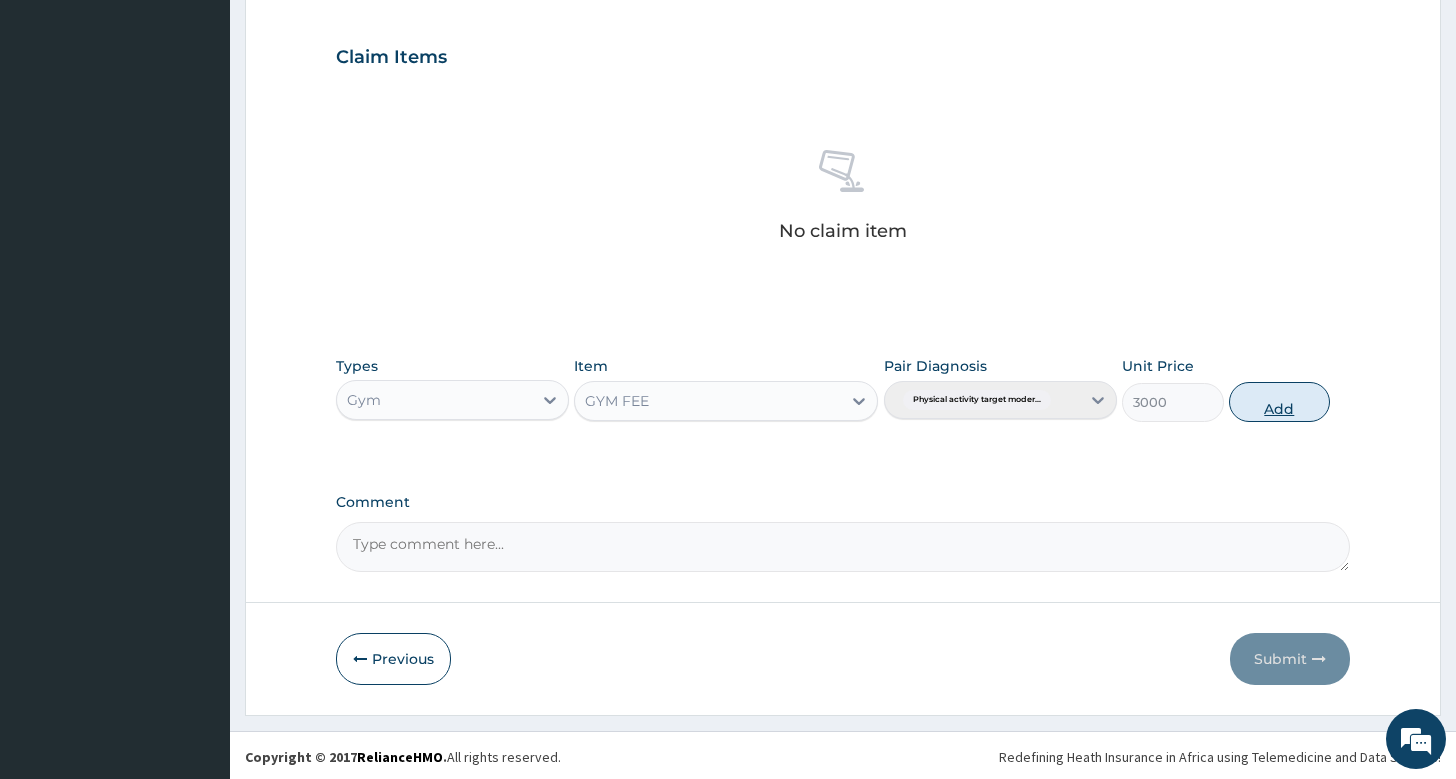 click on "Add" at bounding box center [1279, 402] 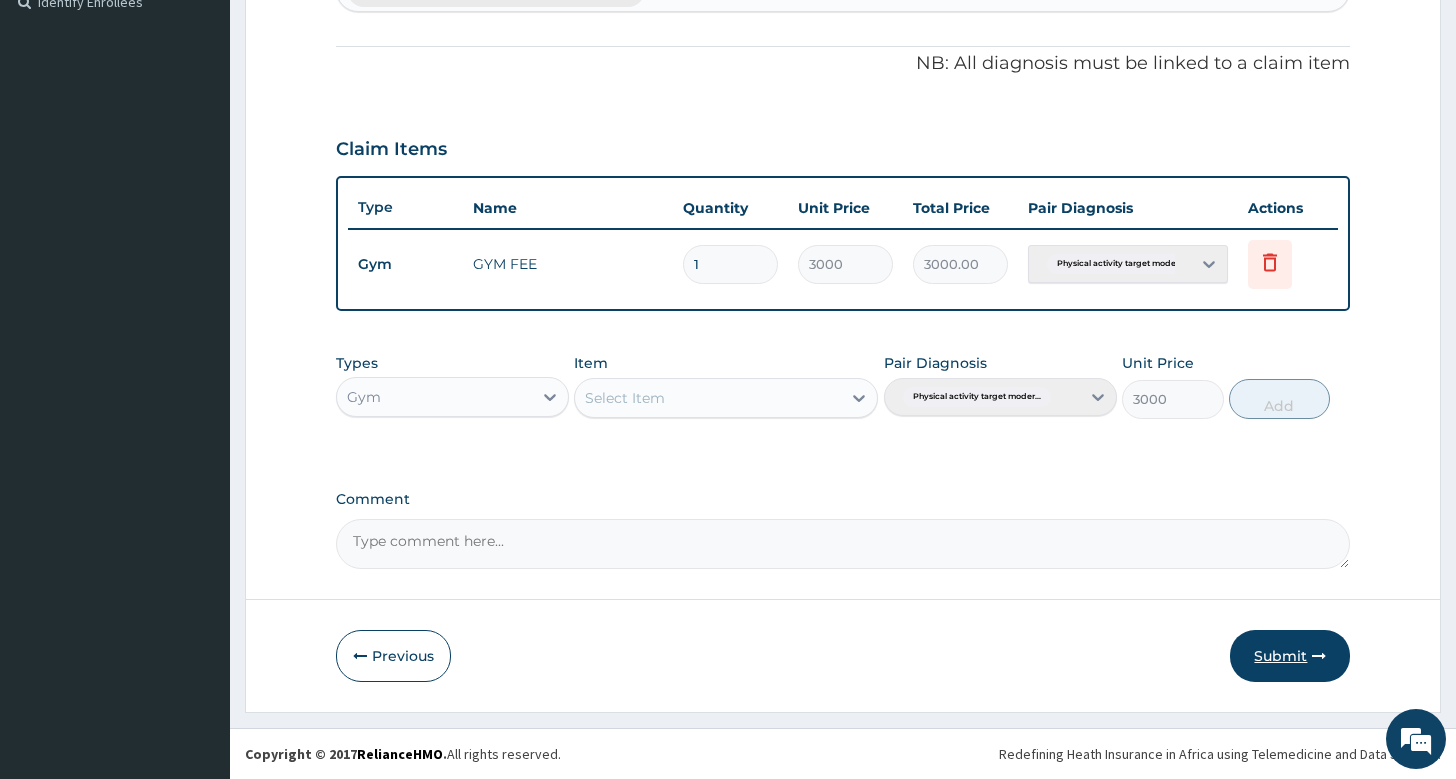 type on "0" 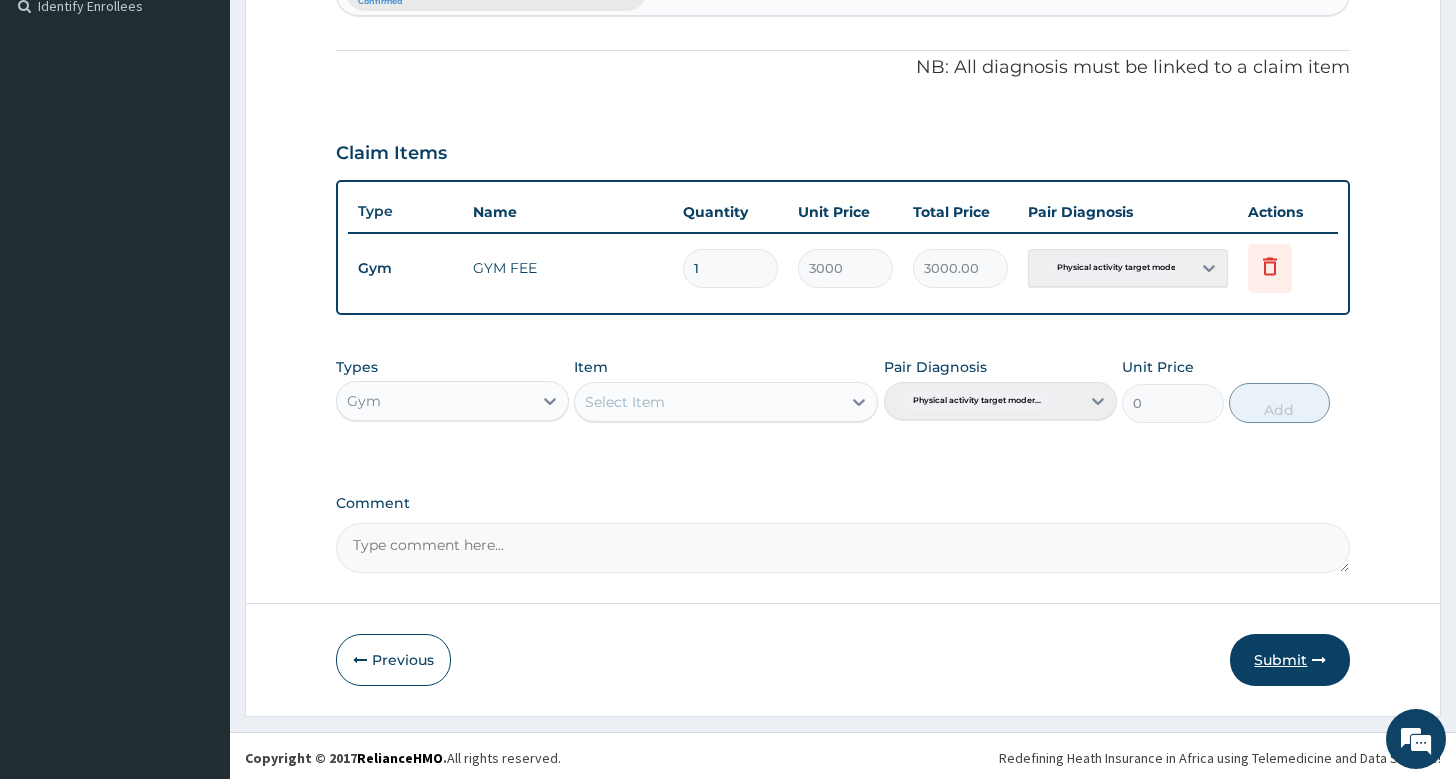 click on "Submit" at bounding box center (1290, 660) 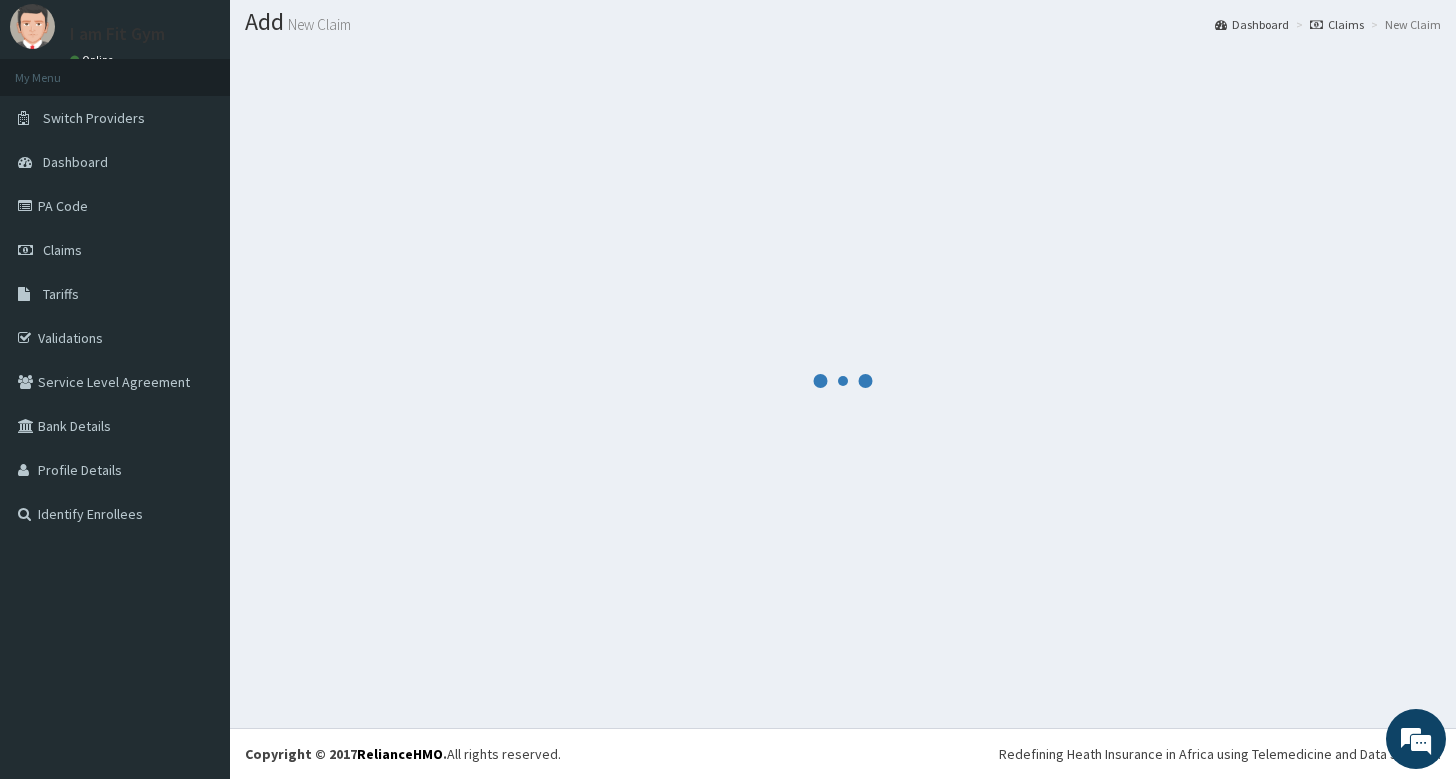scroll, scrollTop: 55, scrollLeft: 0, axis: vertical 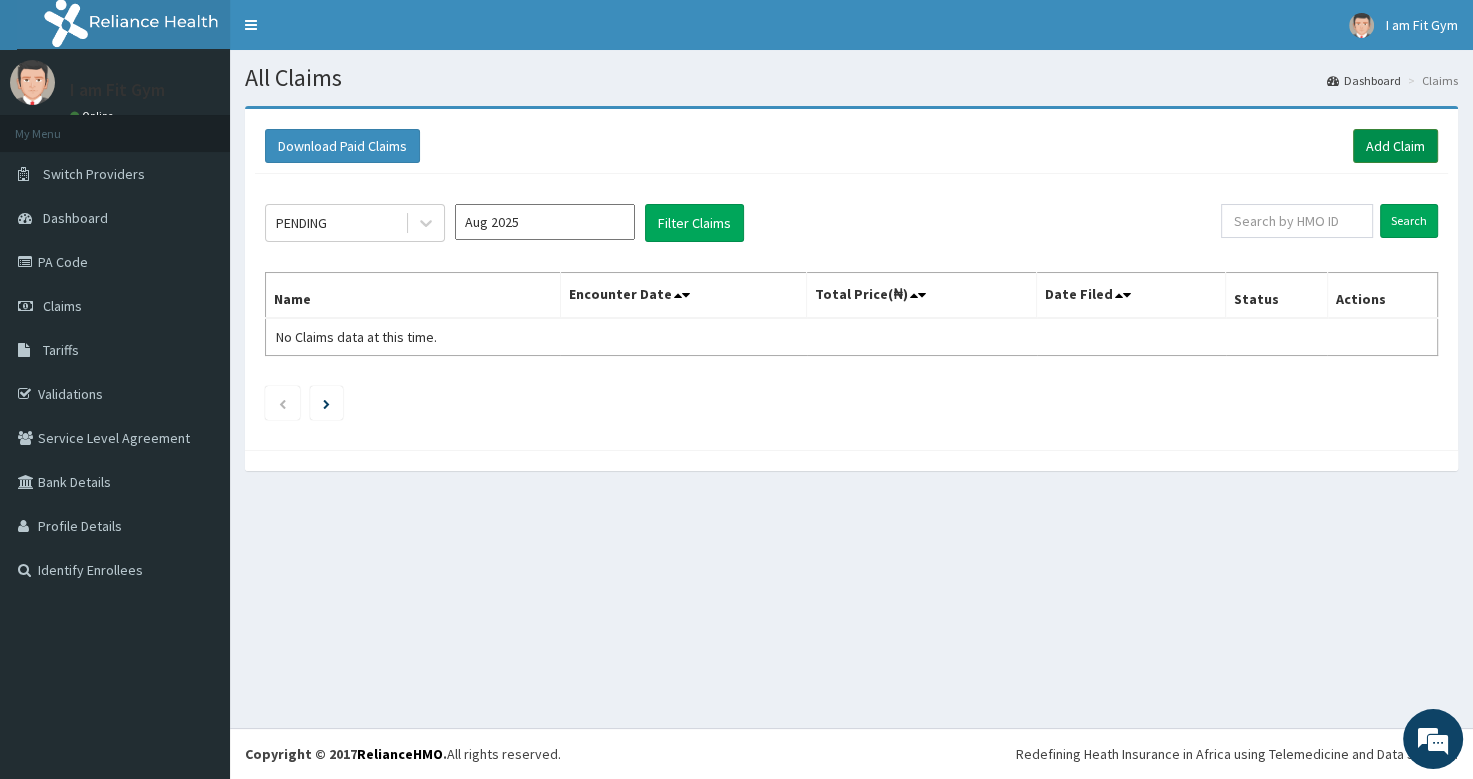 click on "Add Claim" at bounding box center (1395, 146) 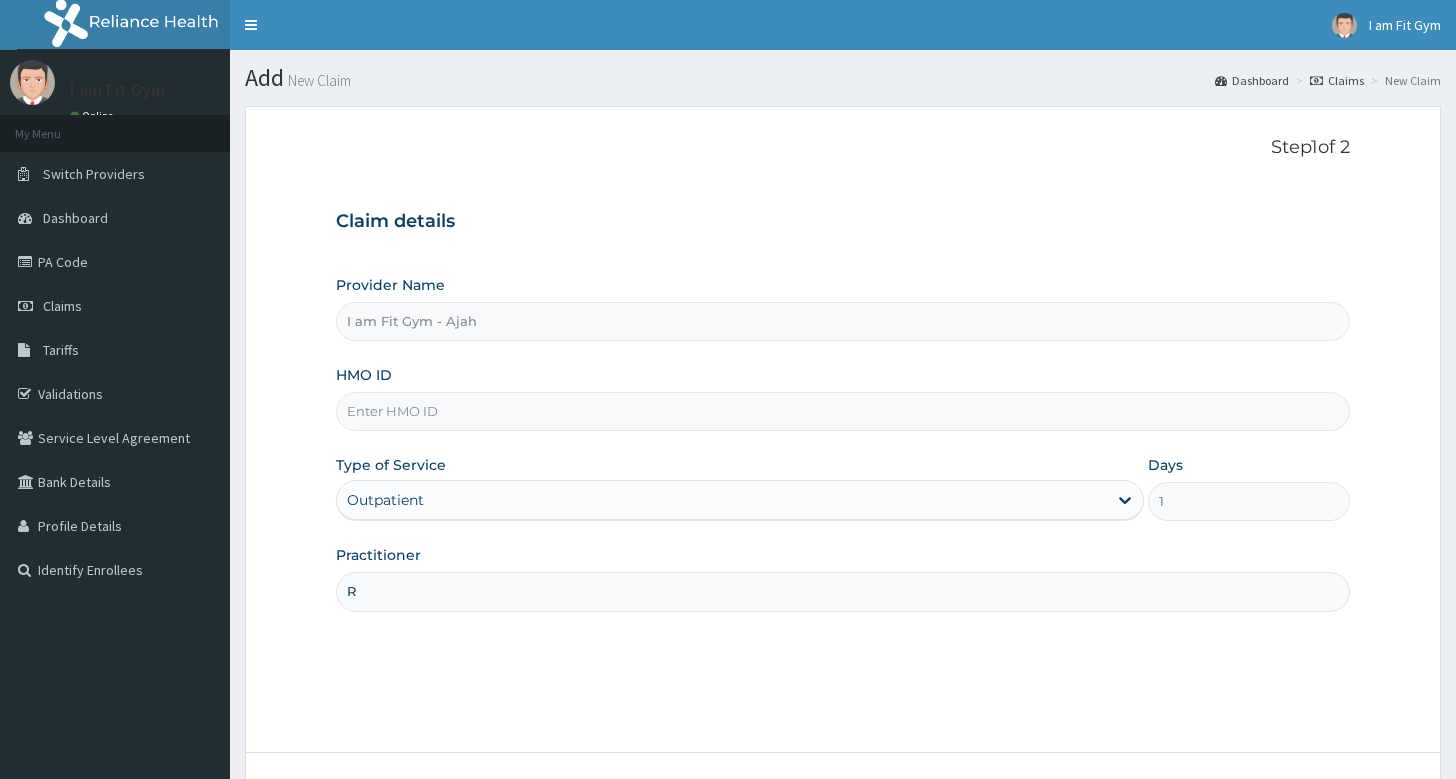 scroll, scrollTop: 0, scrollLeft: 0, axis: both 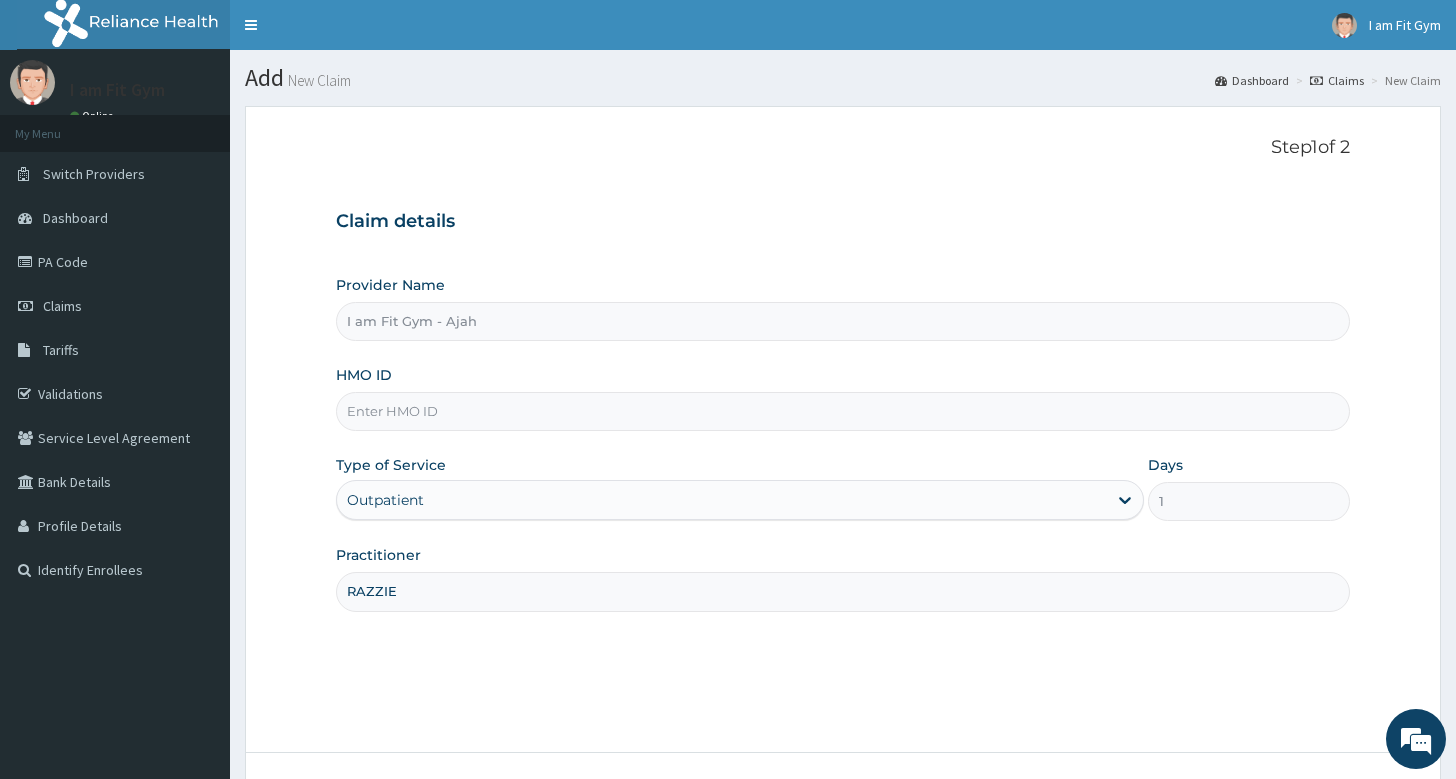 type on "RAZZIE" 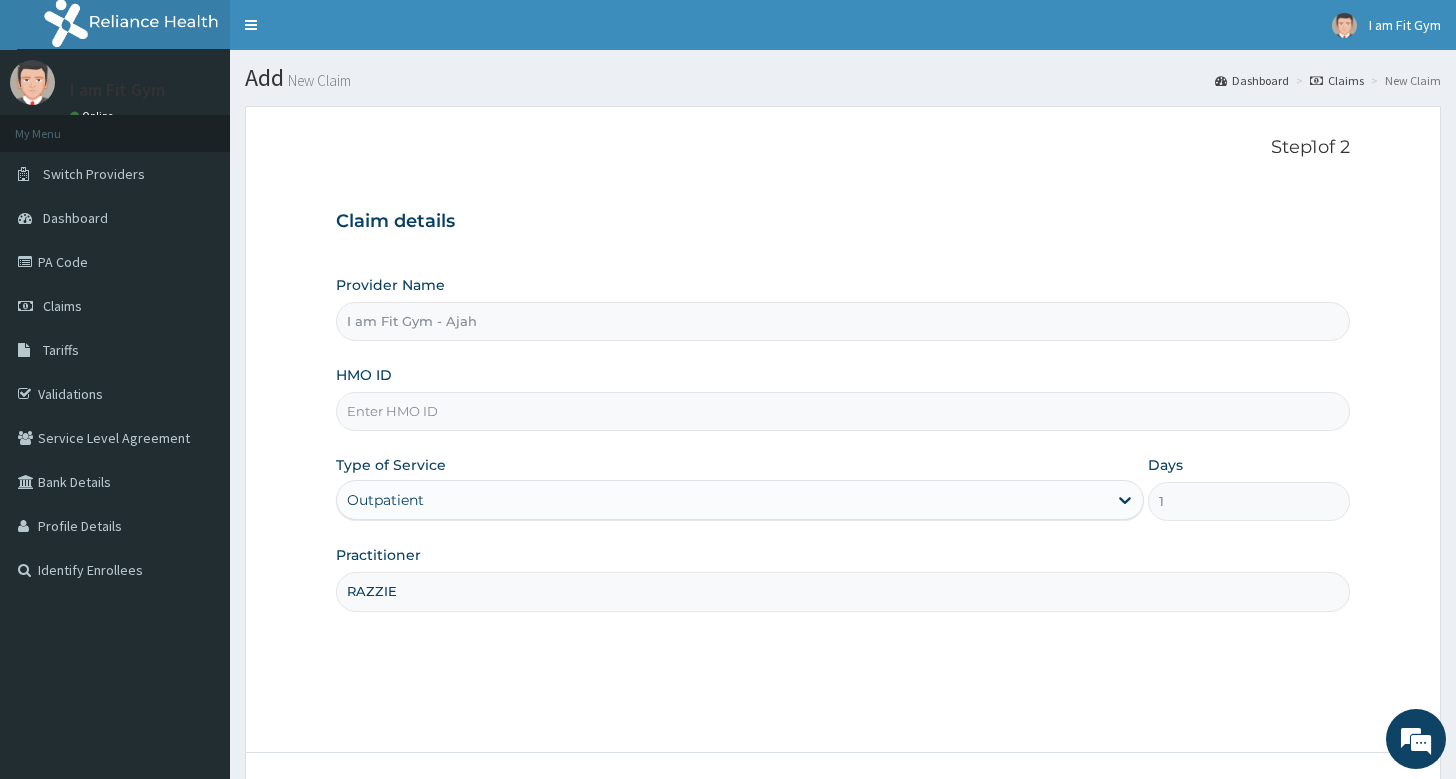 scroll, scrollTop: 0, scrollLeft: 0, axis: both 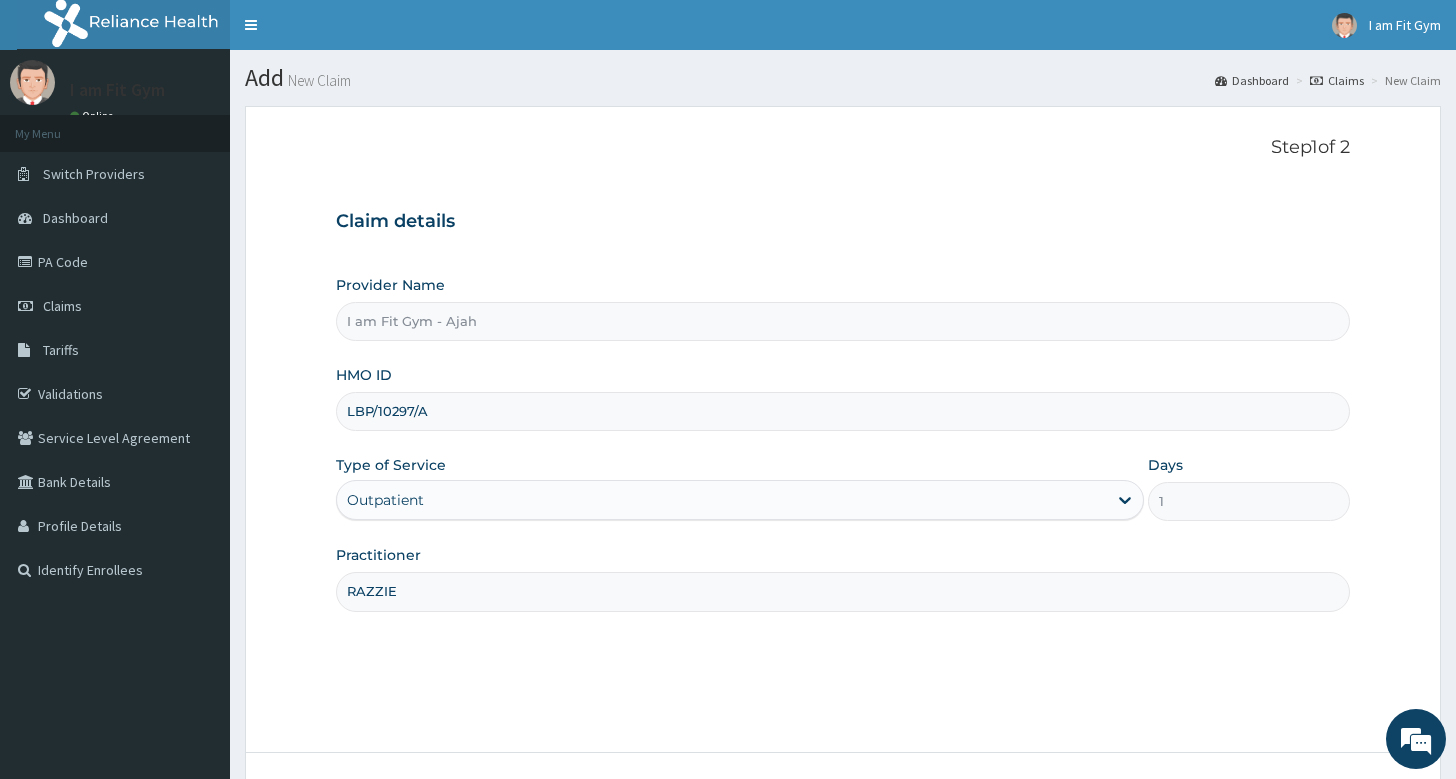type on "LBP/10297/A" 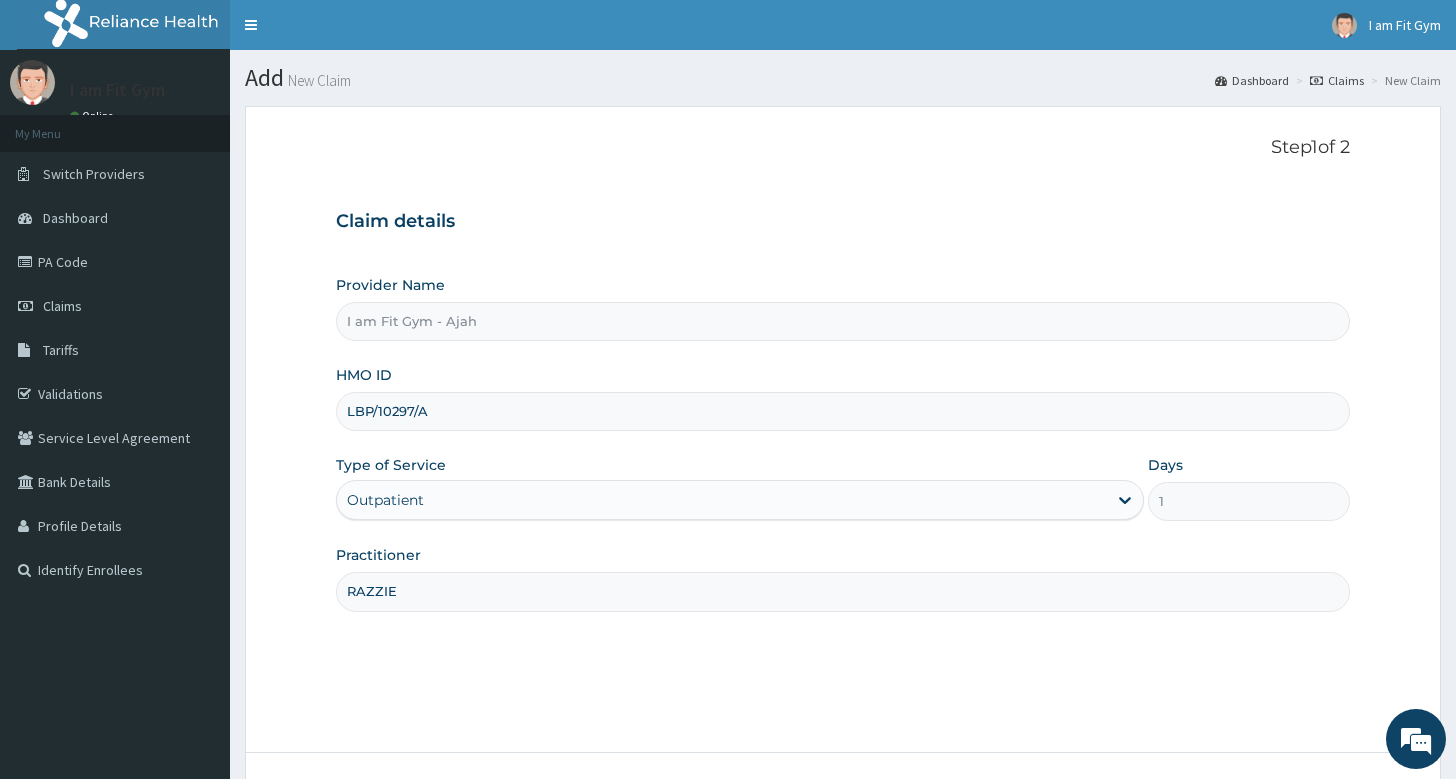 click on "Step  1  of 2 Claim details Provider Name I am Fit Gym - Ajah HMO ID LBP/10297/A Type of Service Outpatient Days 1 Practitioner [NAME]     Previous   Next" at bounding box center [843, 485] 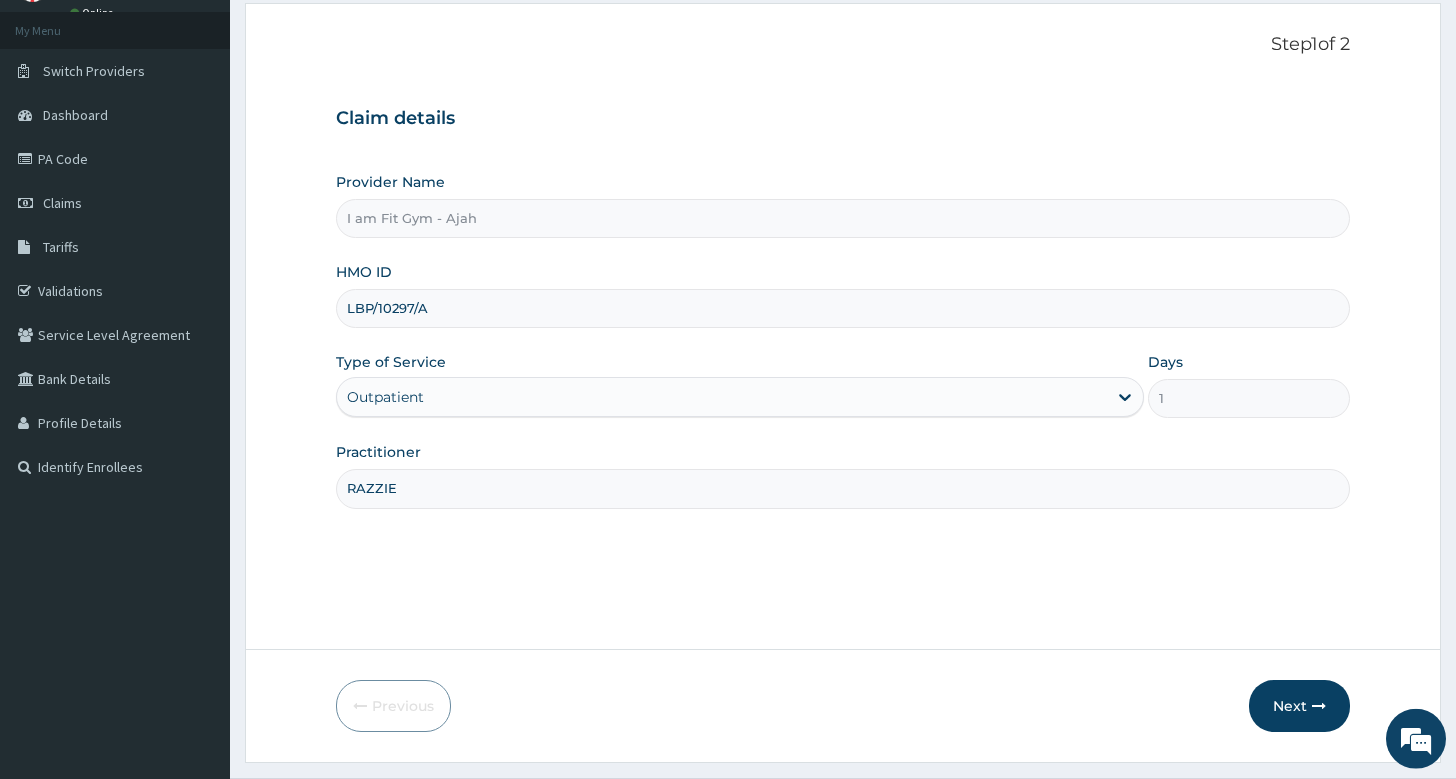 drag, startPoint x: 1463, startPoint y: 766, endPoint x: 1467, endPoint y: 750, distance: 16.492422 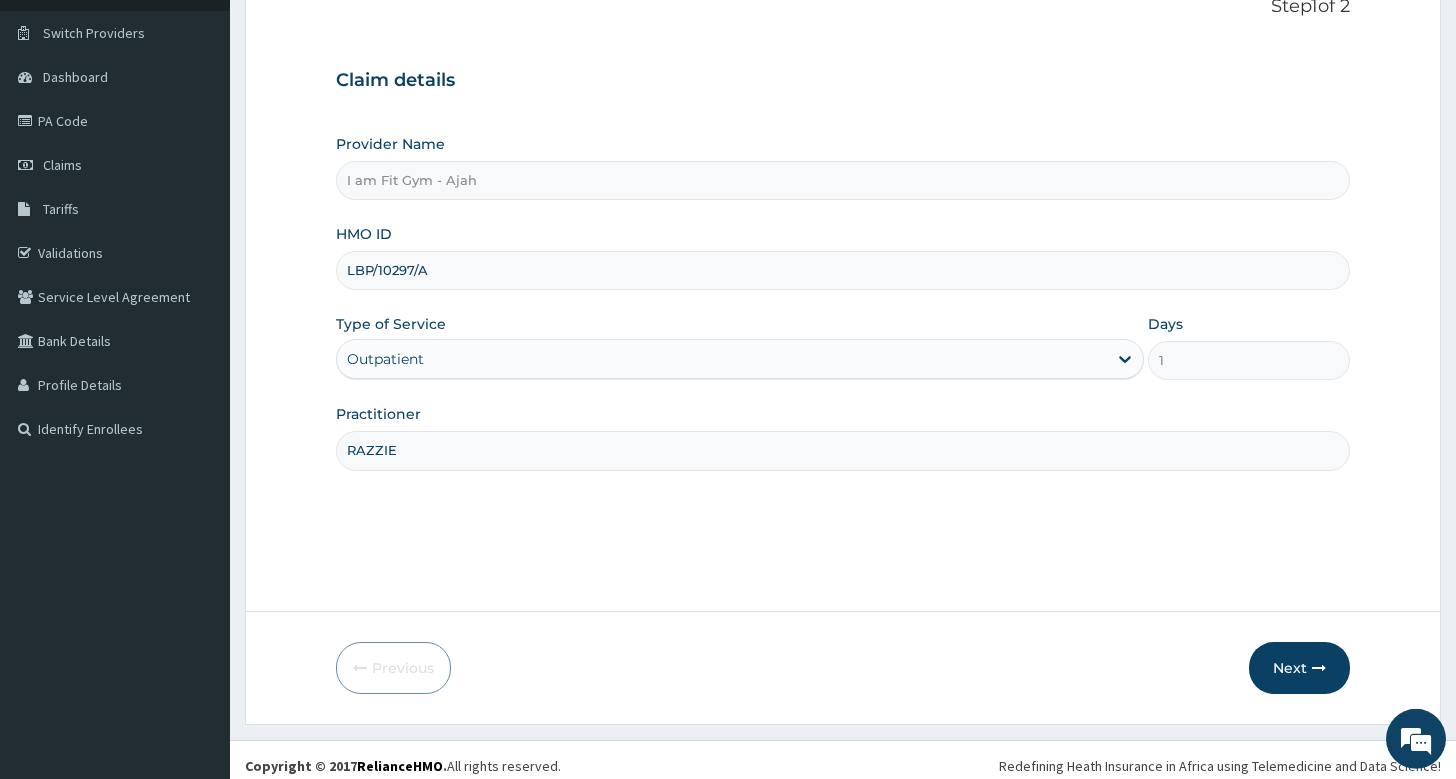 scroll, scrollTop: 152, scrollLeft: 0, axis: vertical 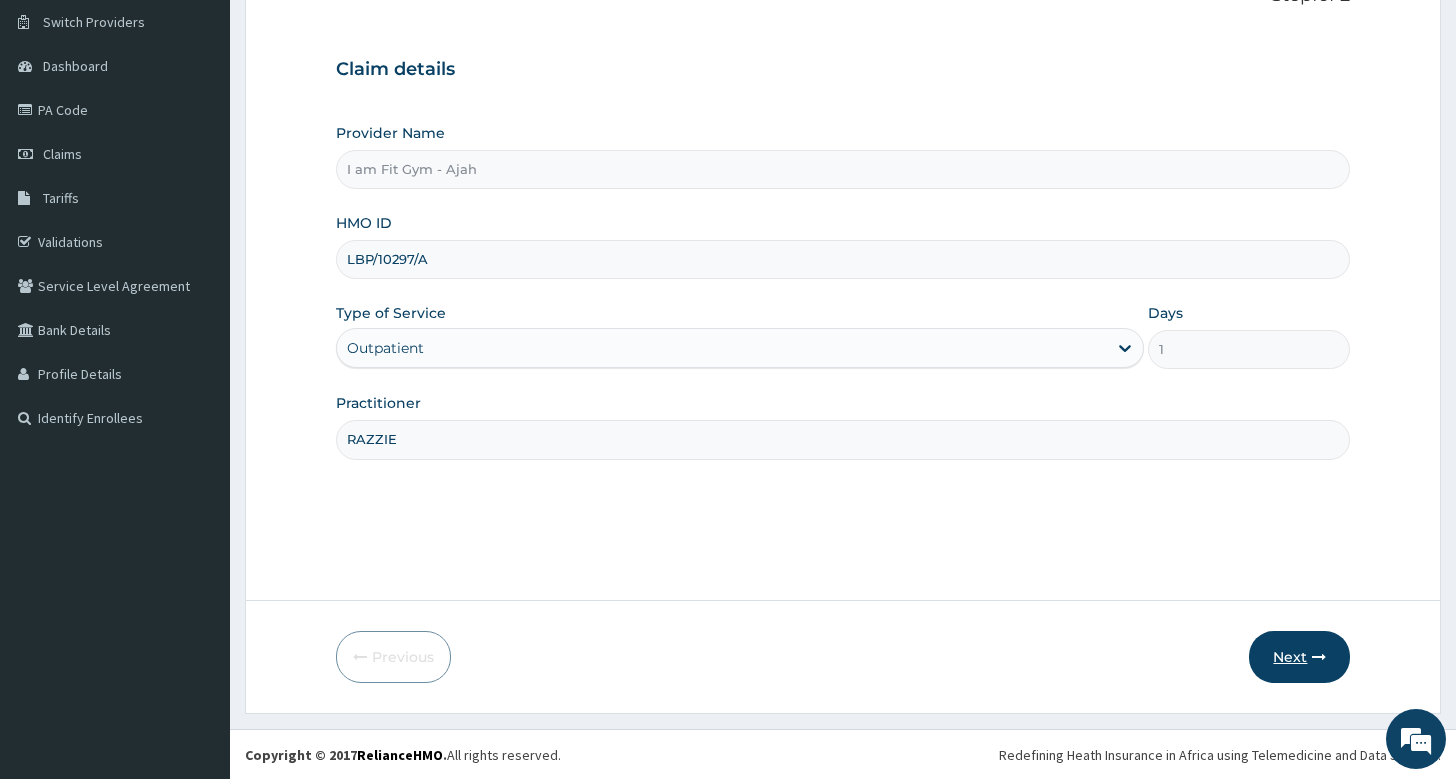 click at bounding box center [1319, 657] 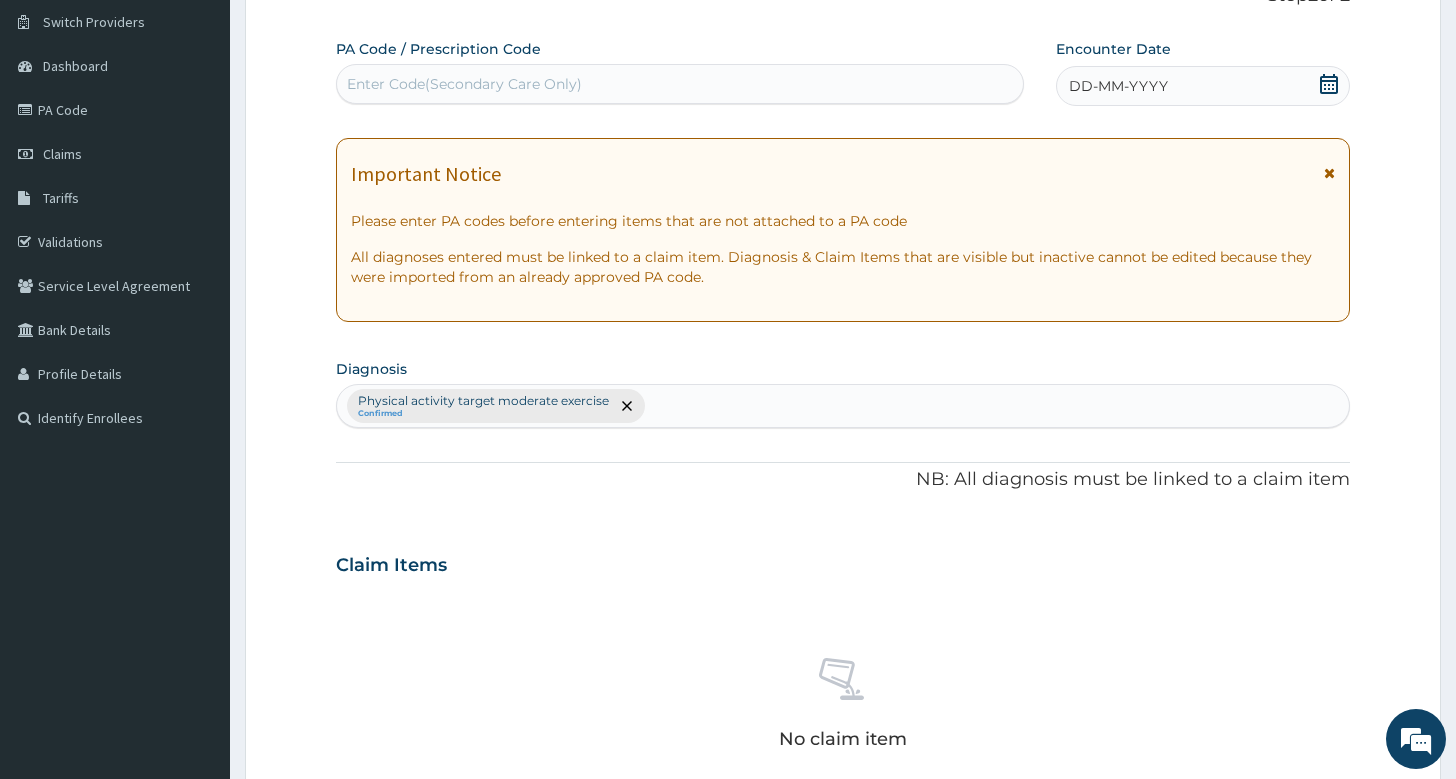 click 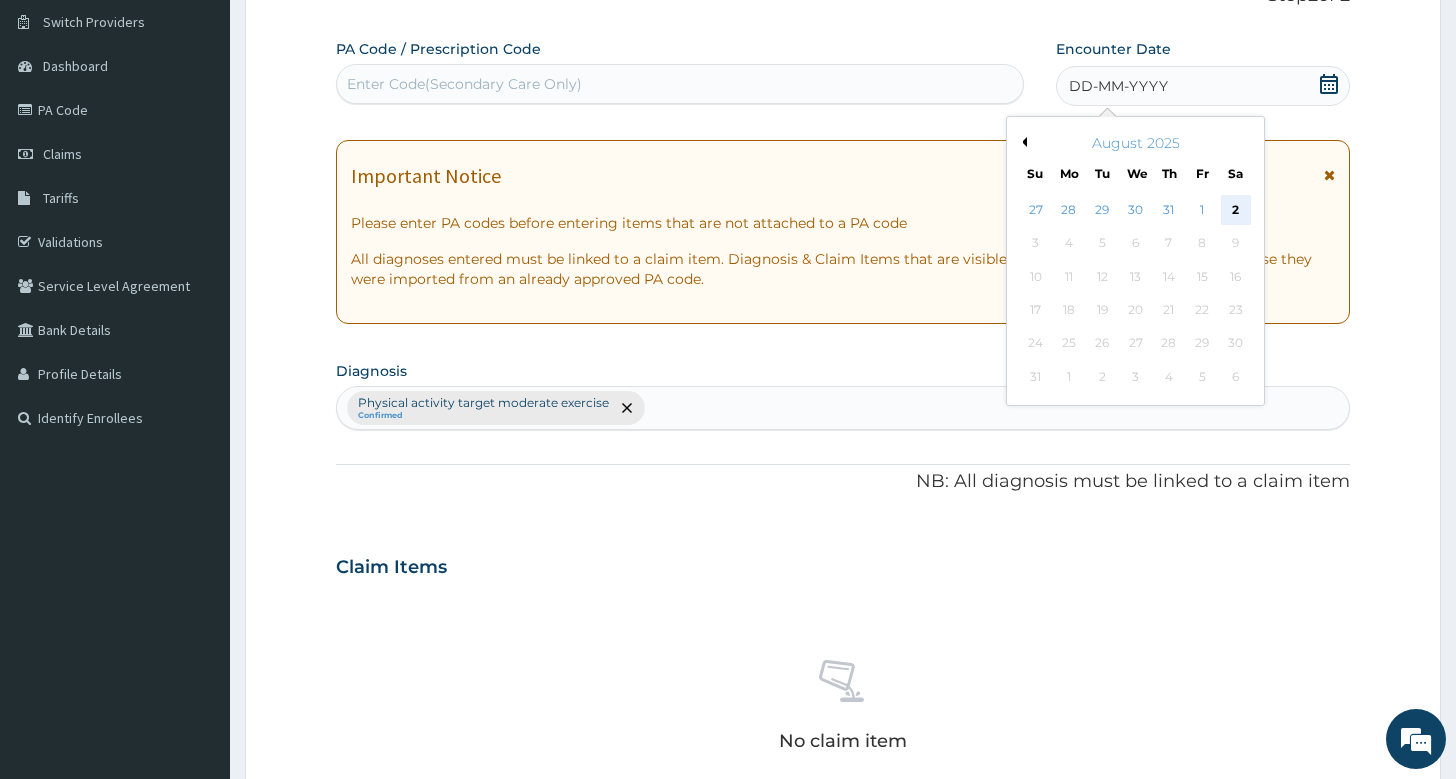 click on "2" at bounding box center [1235, 210] 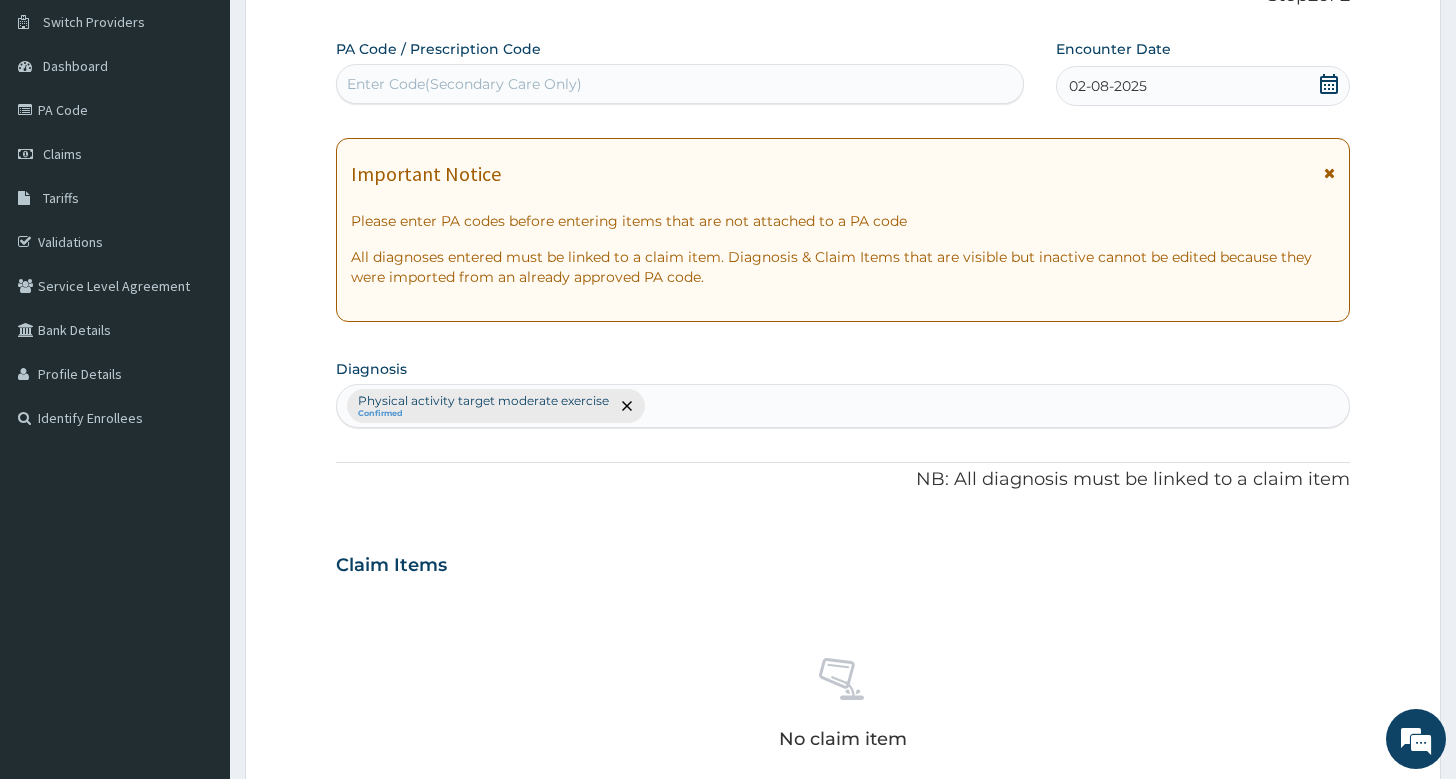 click on "Enter Code(Secondary Care Only)" at bounding box center [680, 84] 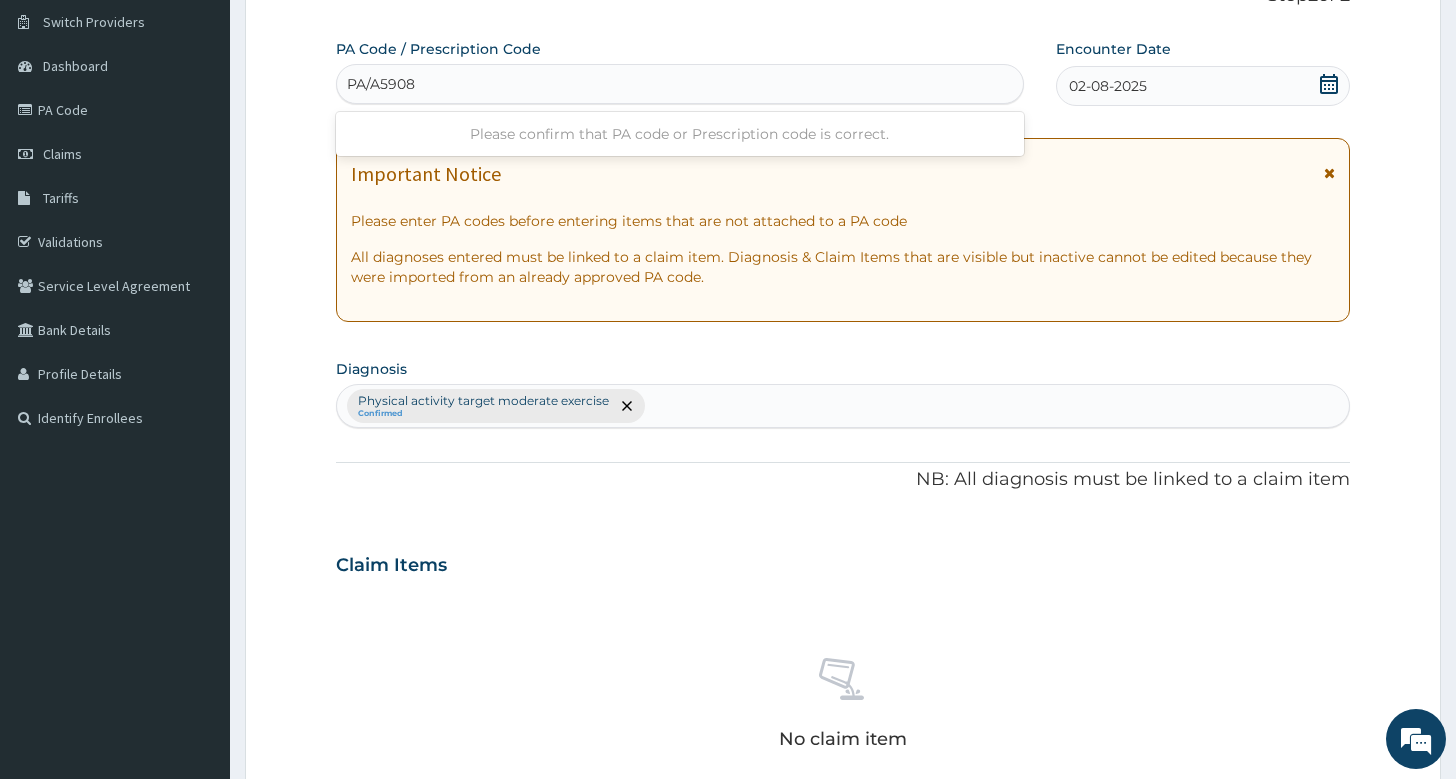 type on "PA/A59088" 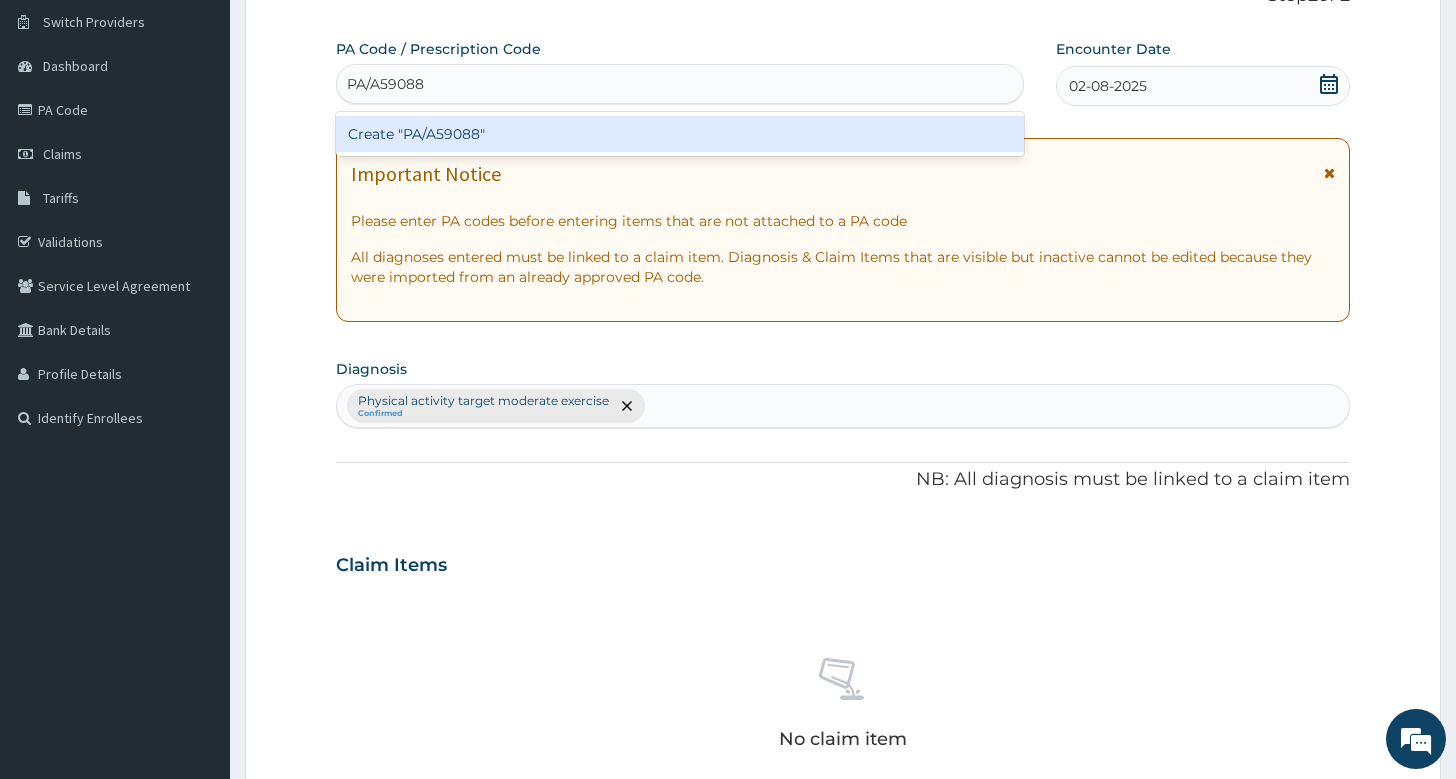 click on "Create "PA/A59088"" at bounding box center (680, 134) 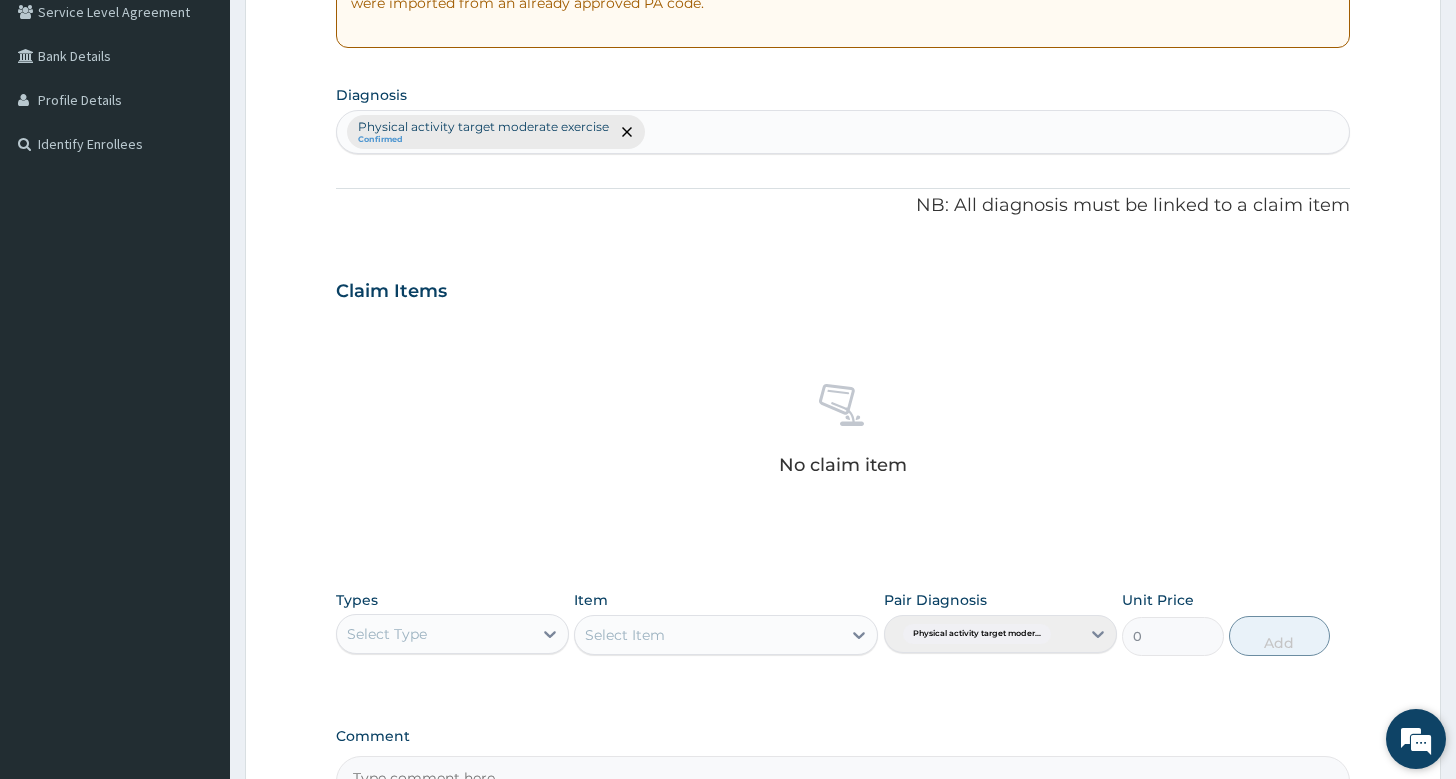 scroll, scrollTop: 468, scrollLeft: 0, axis: vertical 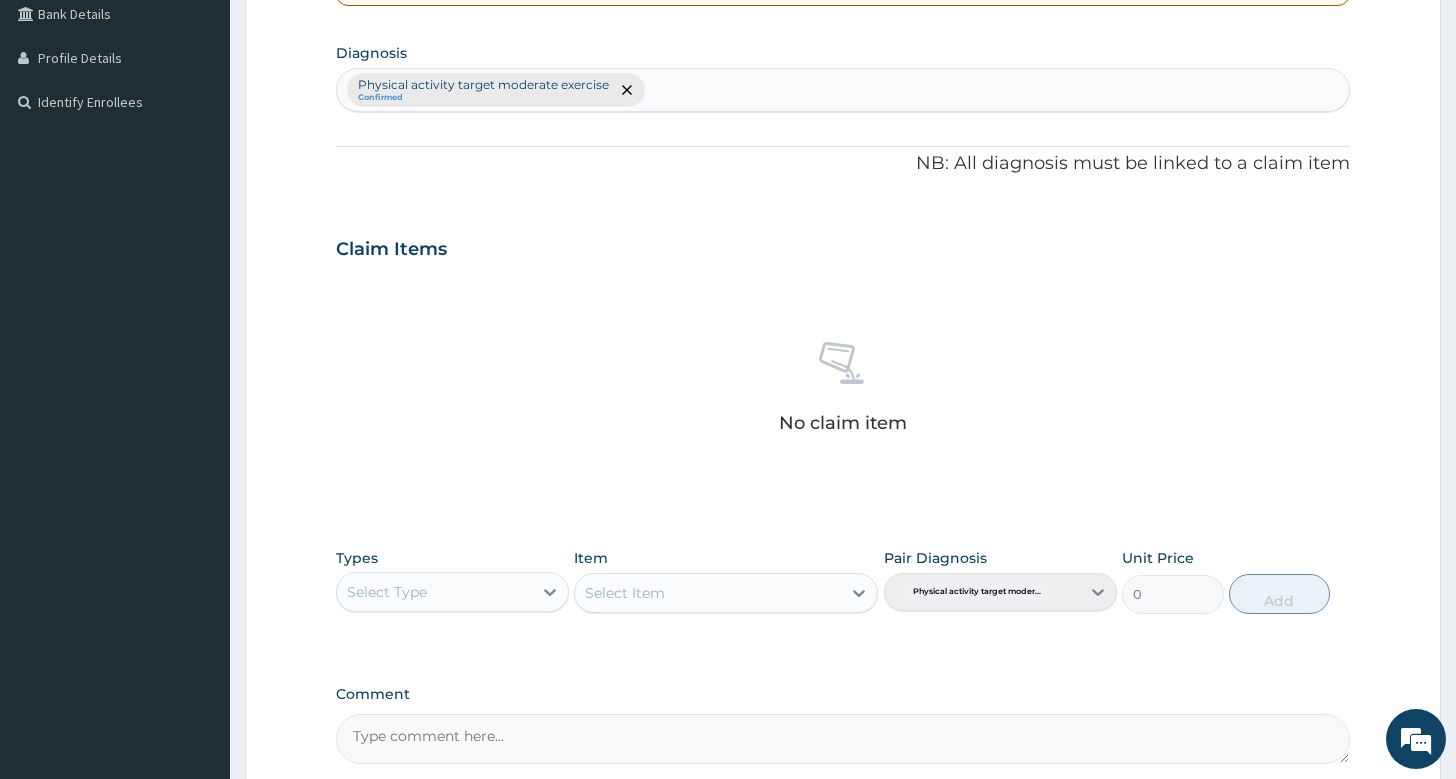 click on "Select Type" at bounding box center (434, 592) 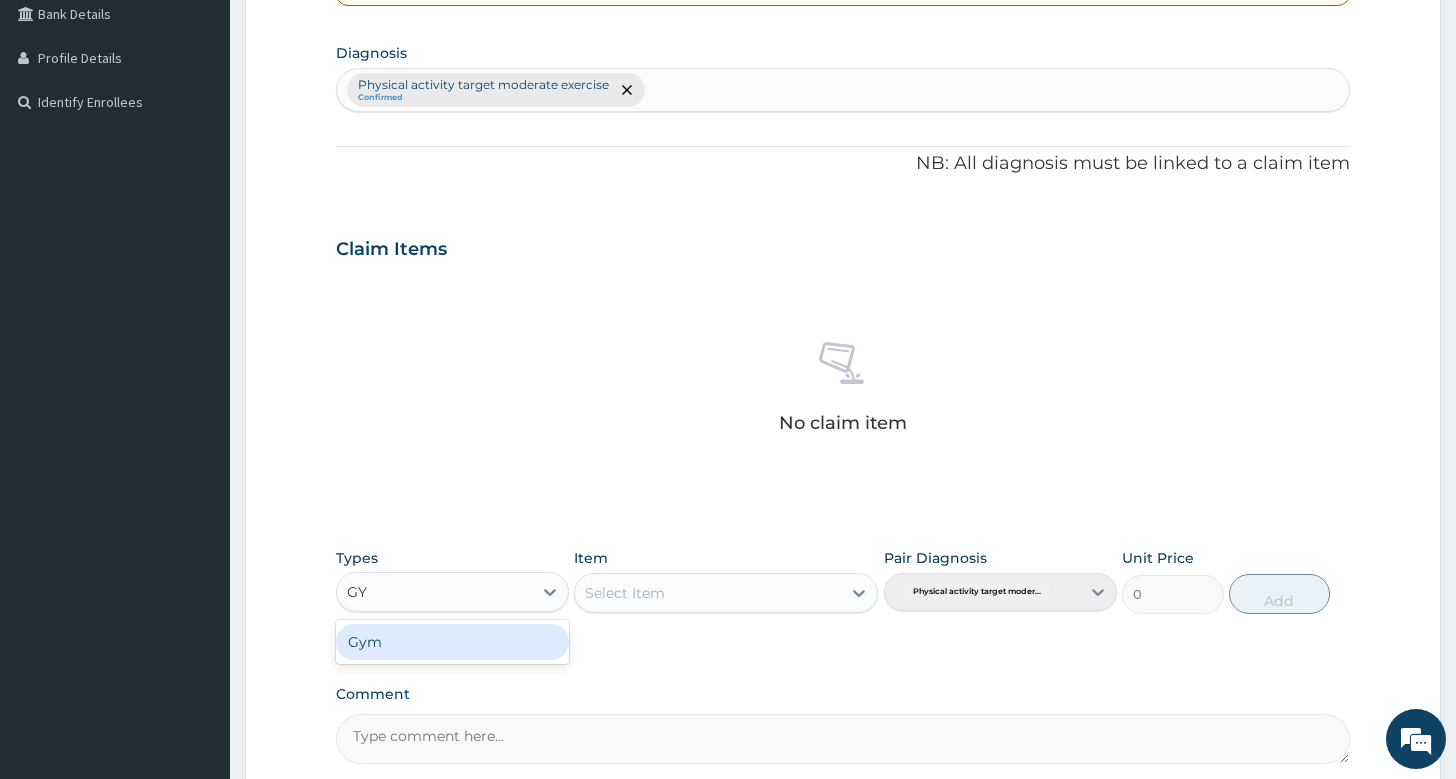 type on "GYM" 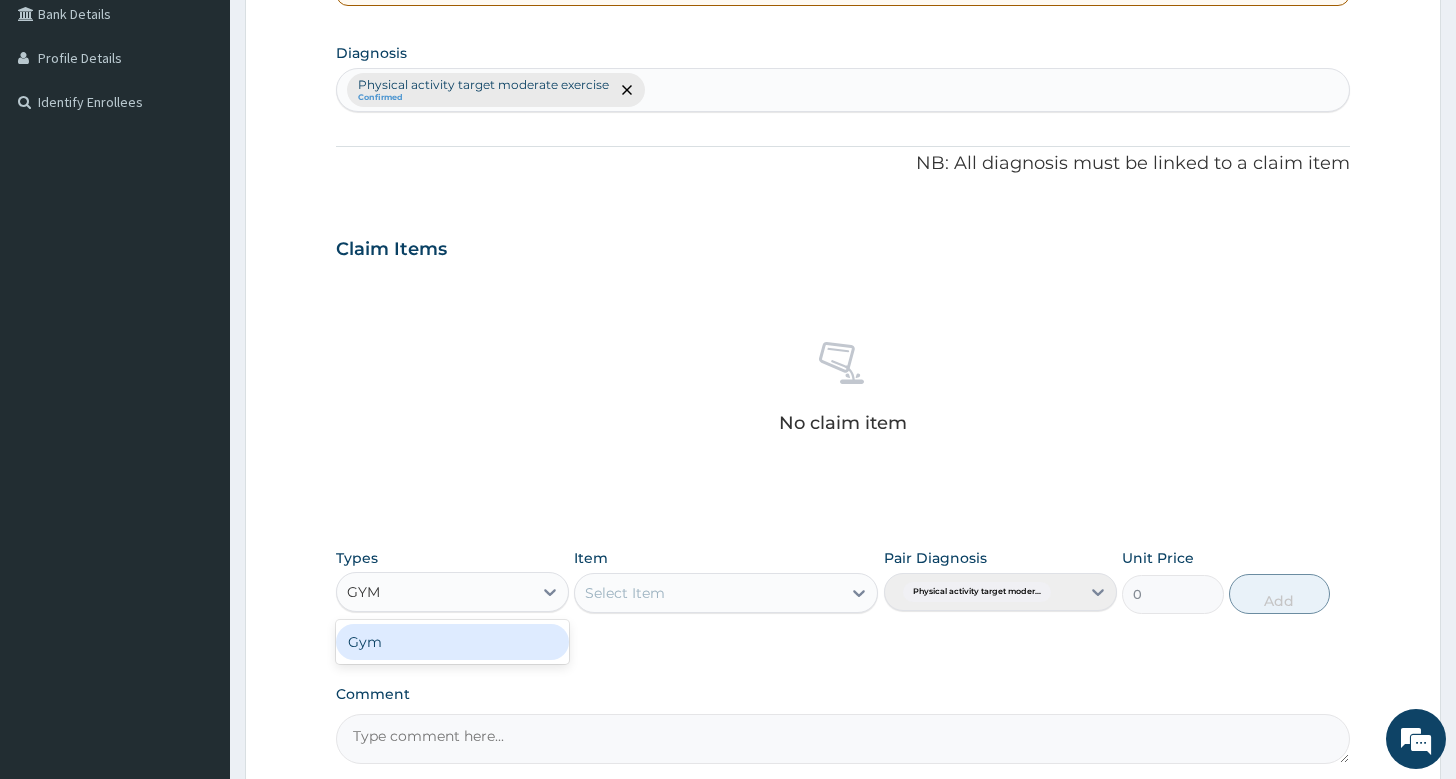 click on "Gym" at bounding box center [452, 642] 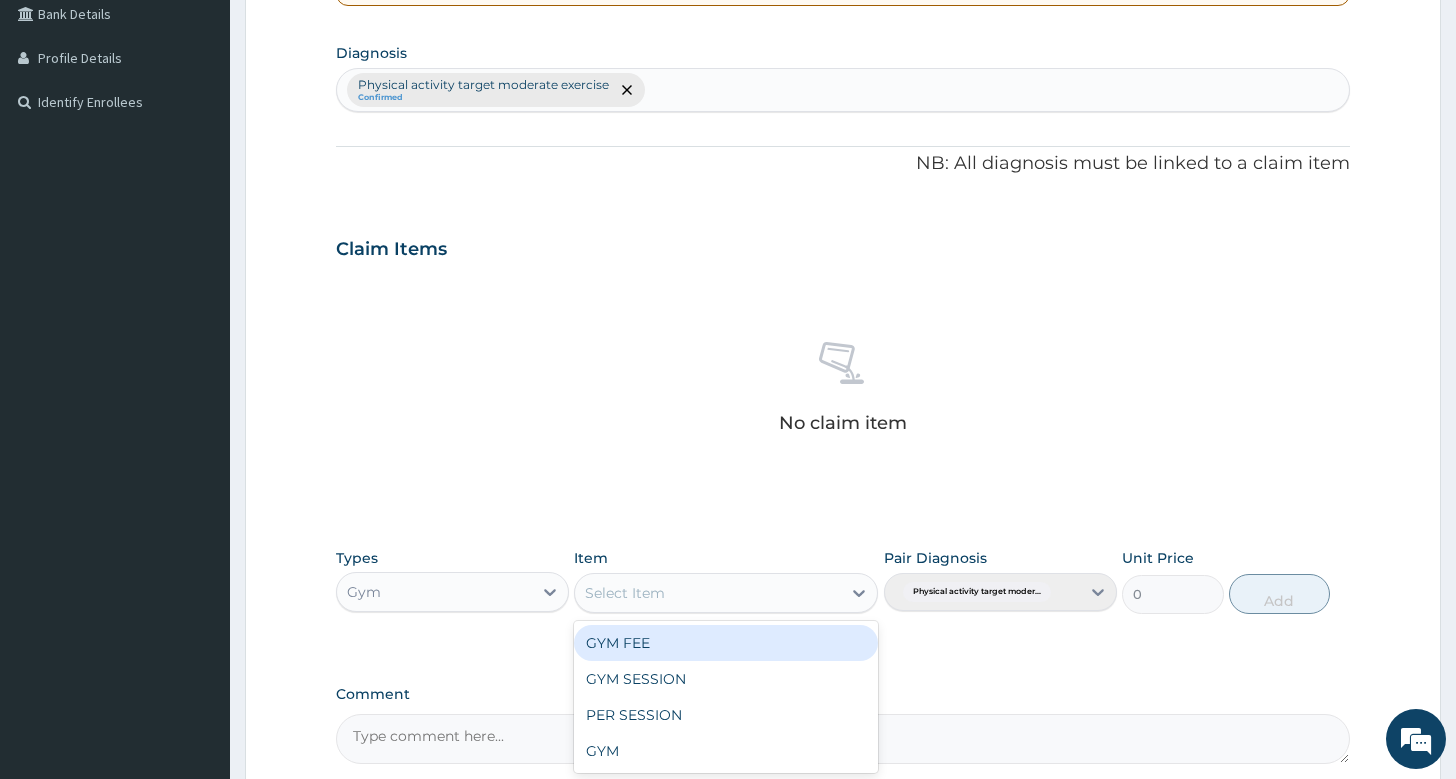 click on "Select Item" at bounding box center [708, 593] 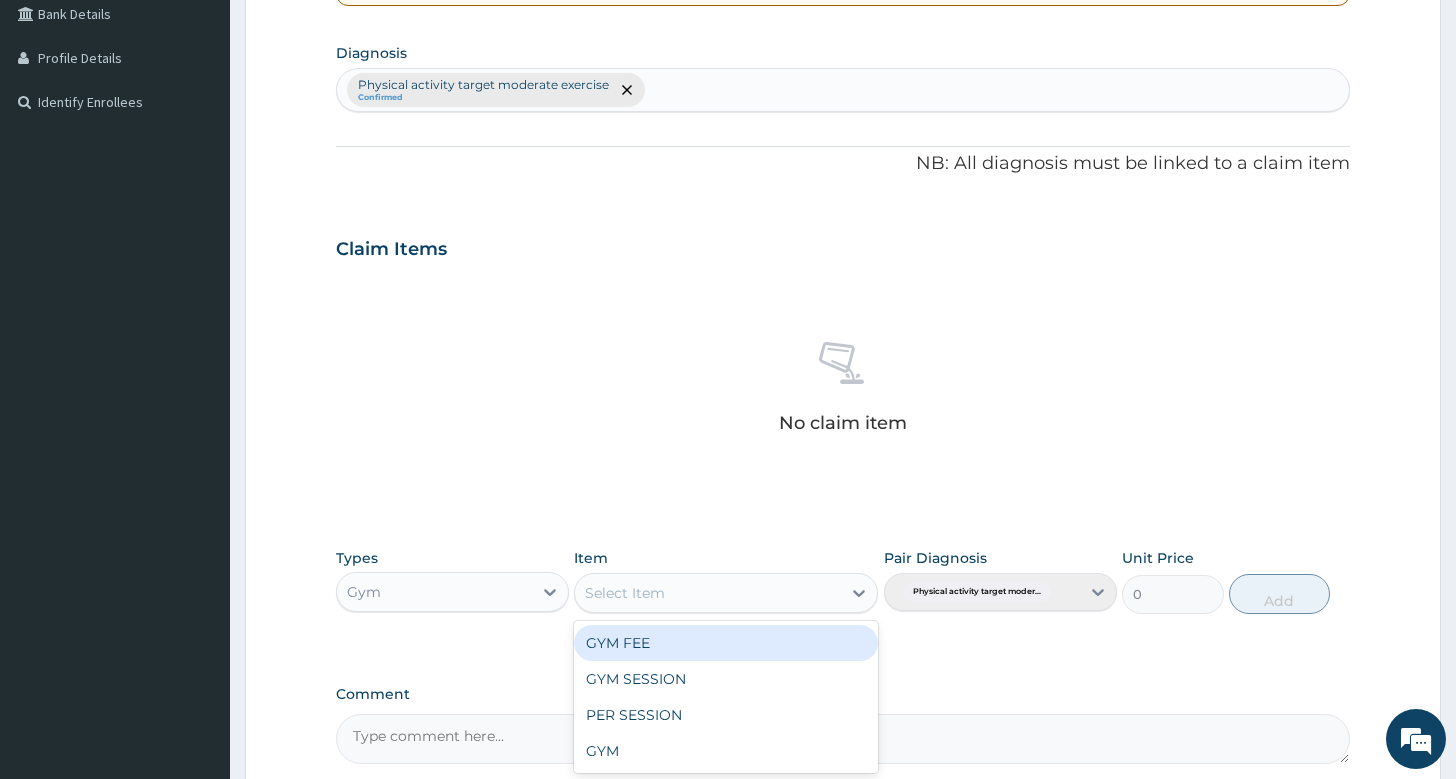 click on "GYM FEE" at bounding box center (726, 643) 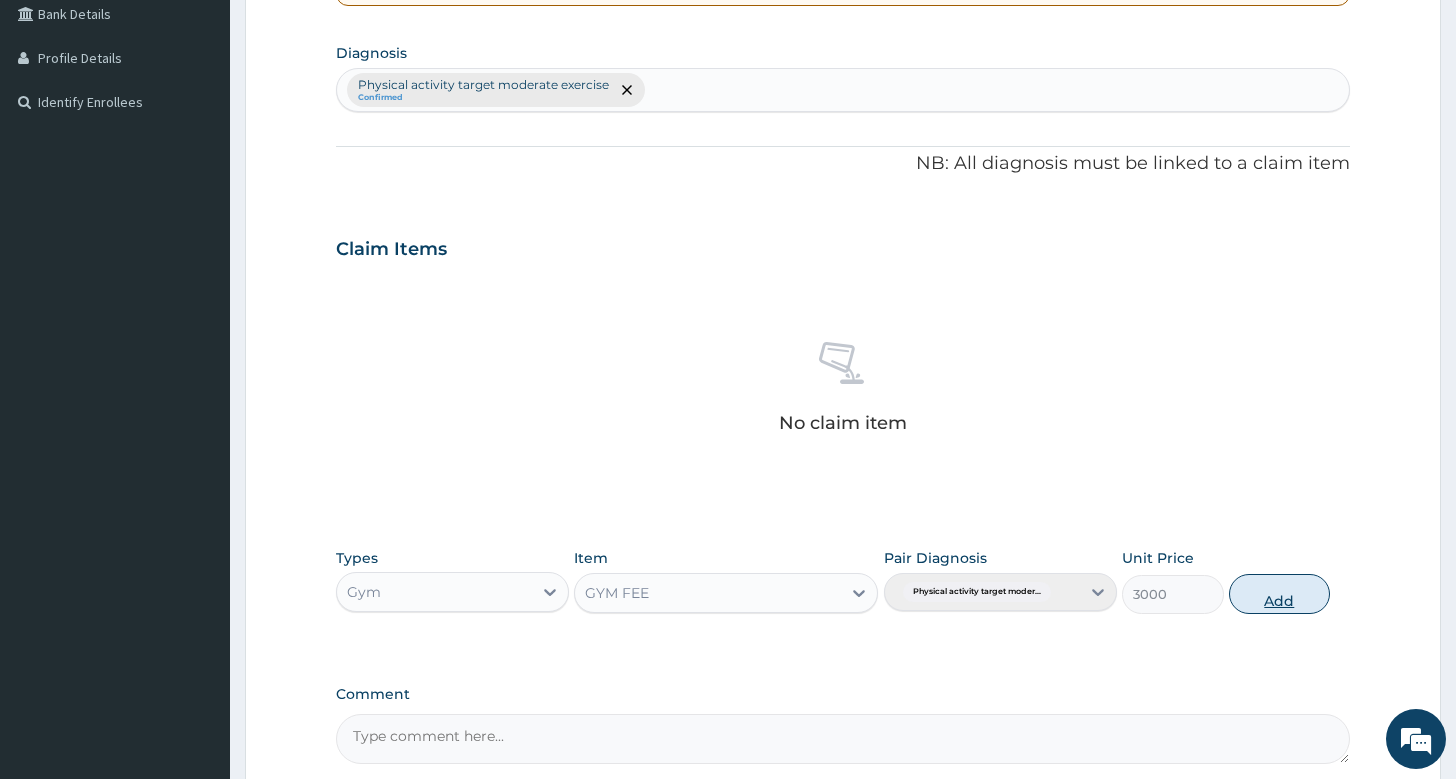 click on "Add" at bounding box center (1279, 594) 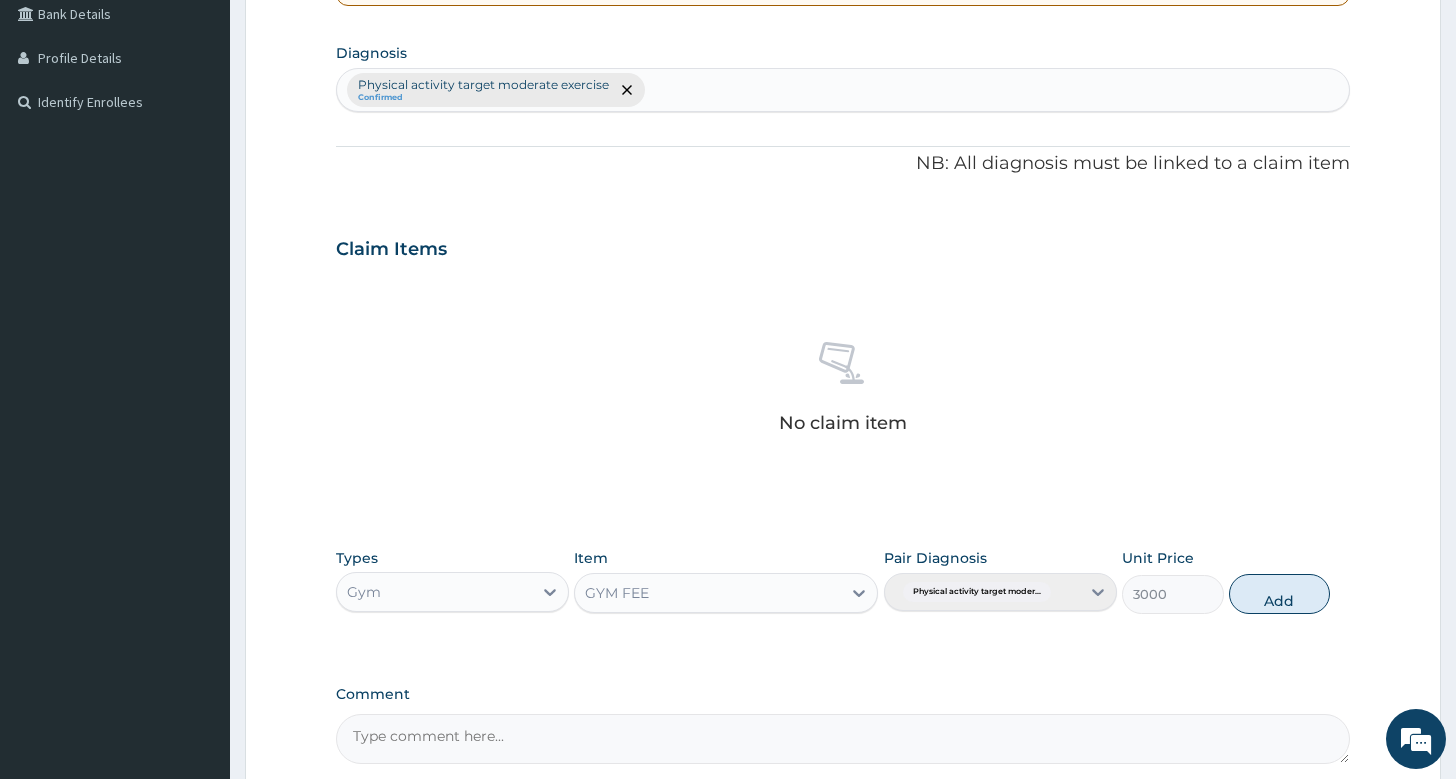 type on "0" 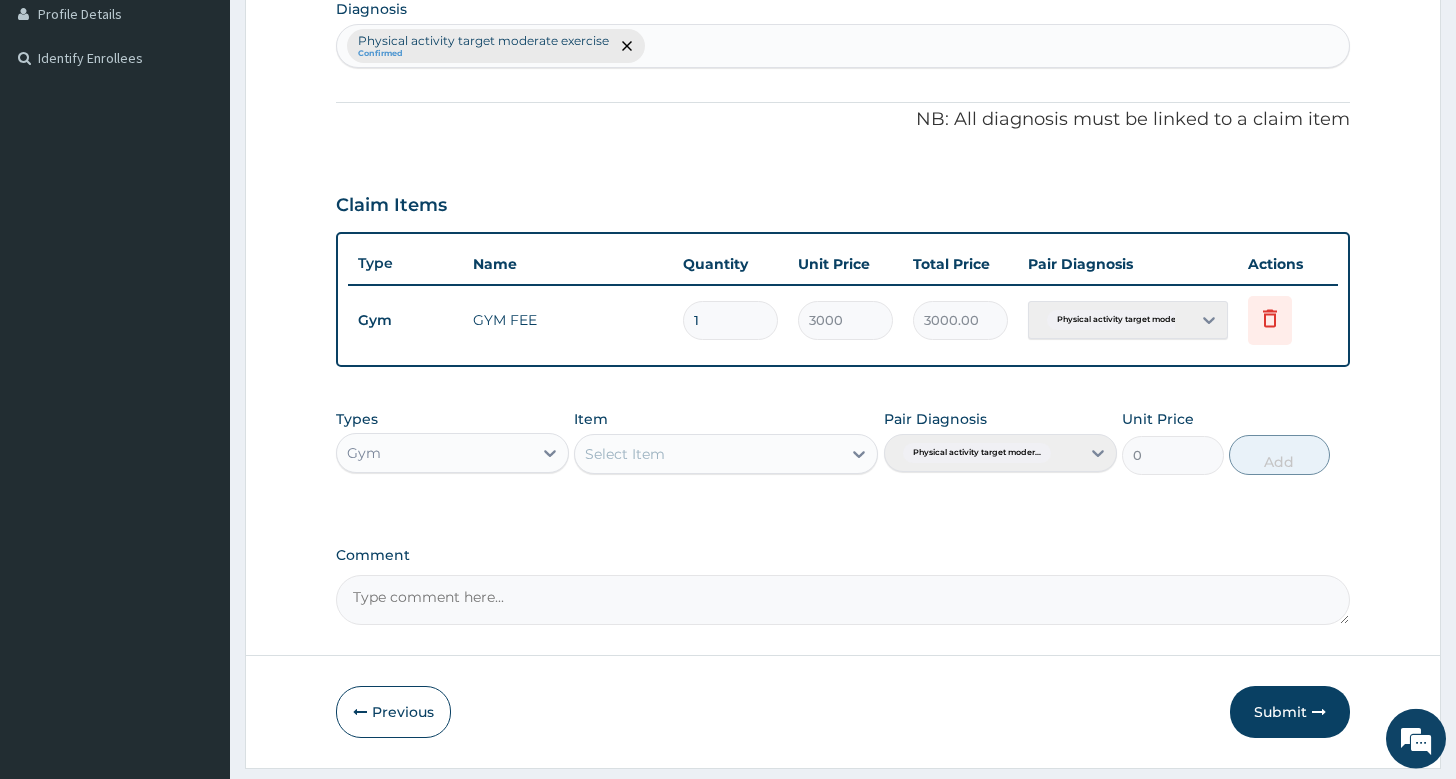 scroll, scrollTop: 564, scrollLeft: 0, axis: vertical 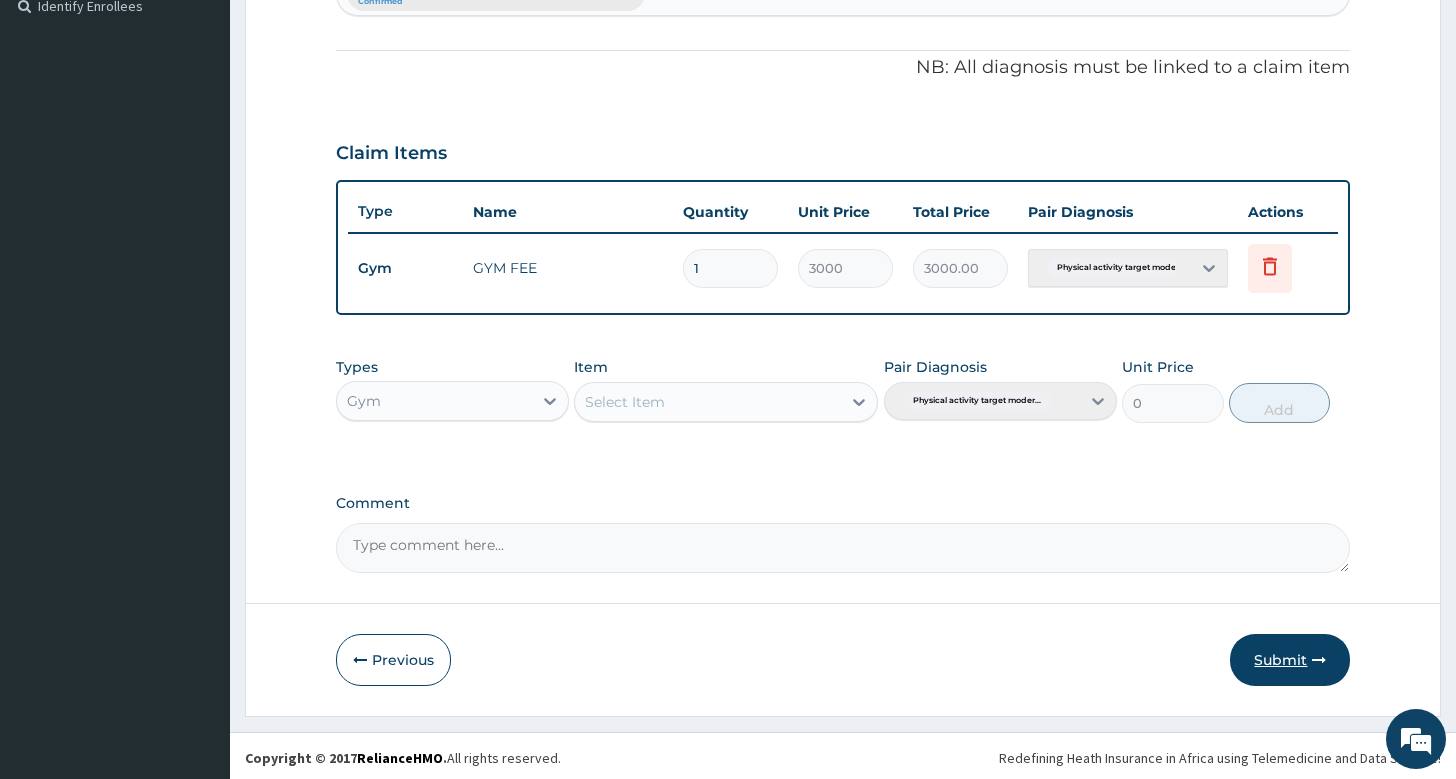 click on "Submit" at bounding box center (1290, 660) 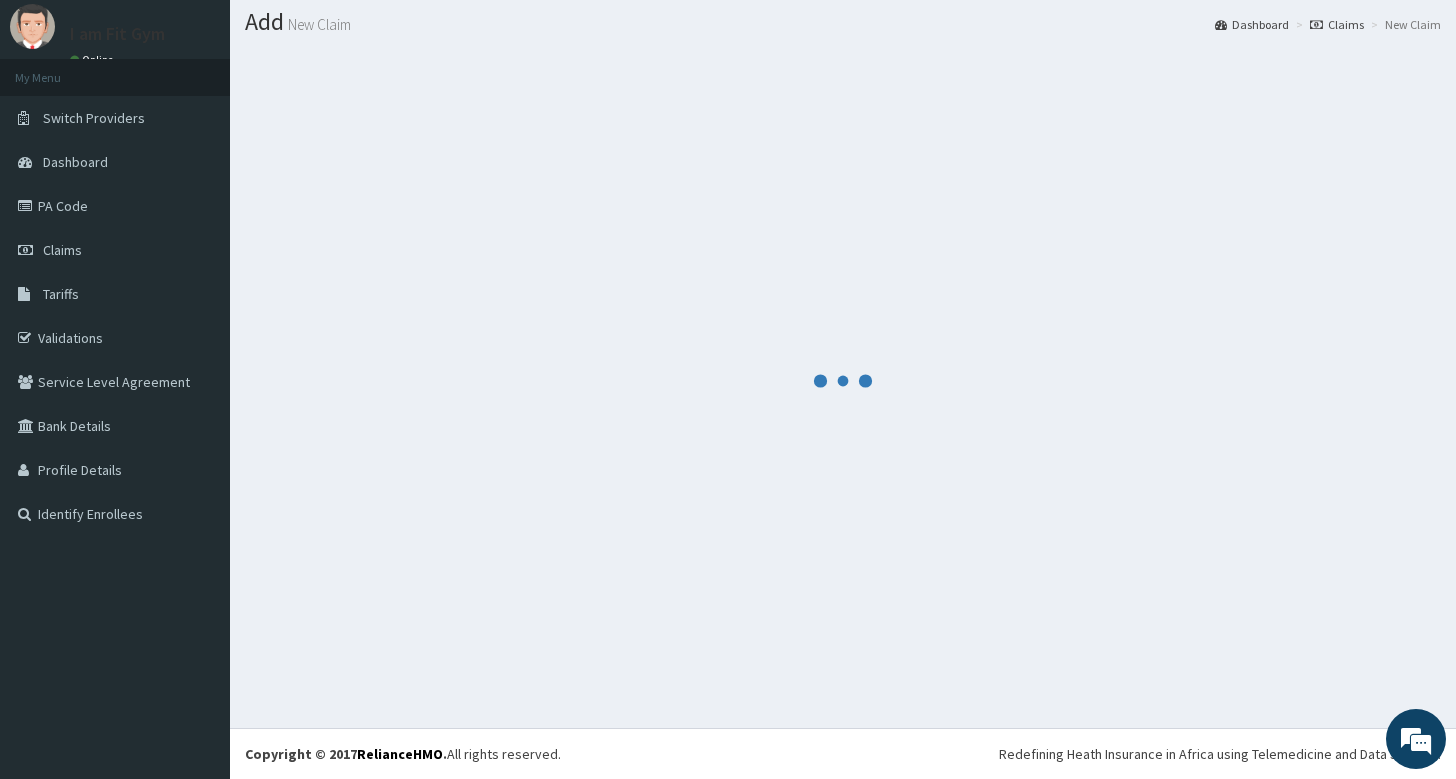 scroll, scrollTop: 55, scrollLeft: 0, axis: vertical 